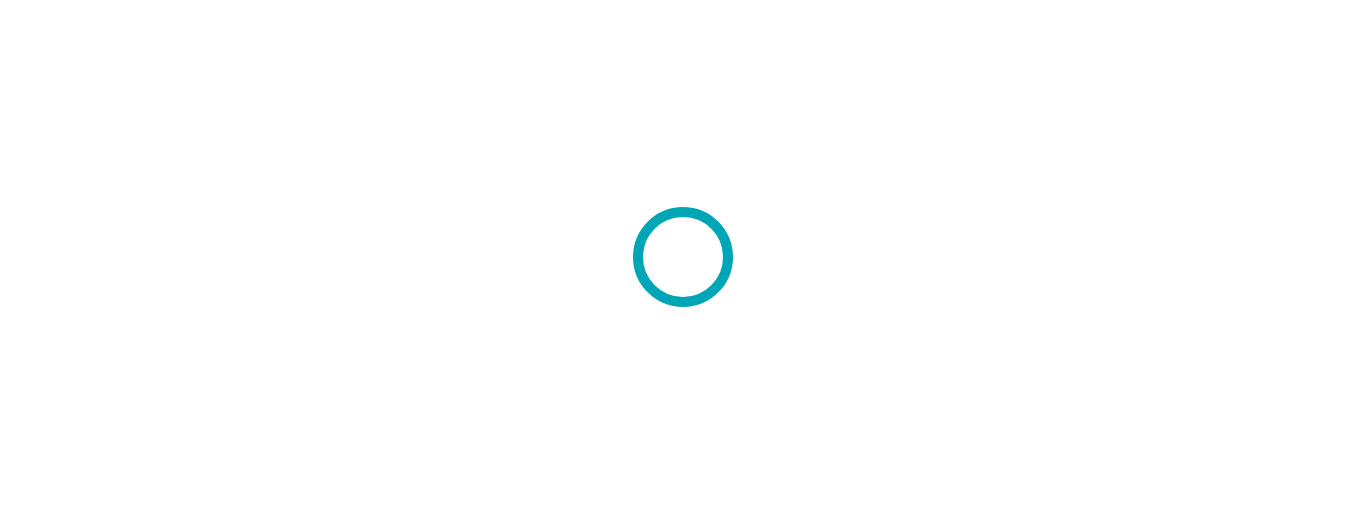 scroll, scrollTop: 0, scrollLeft: 0, axis: both 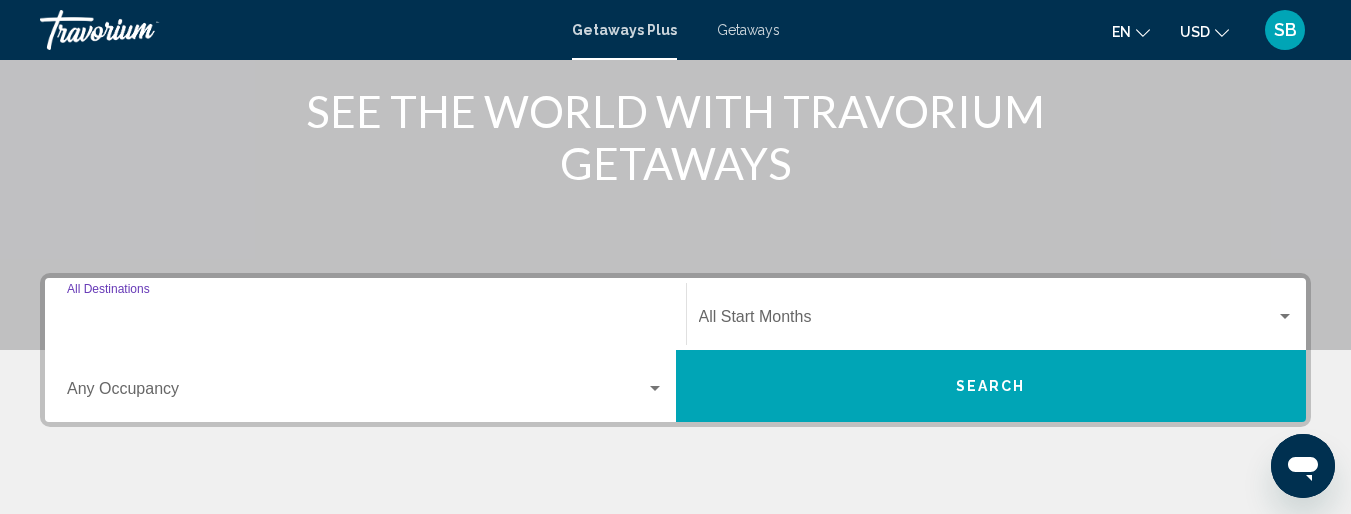 click on "Destination All Destinations" at bounding box center (365, 321) 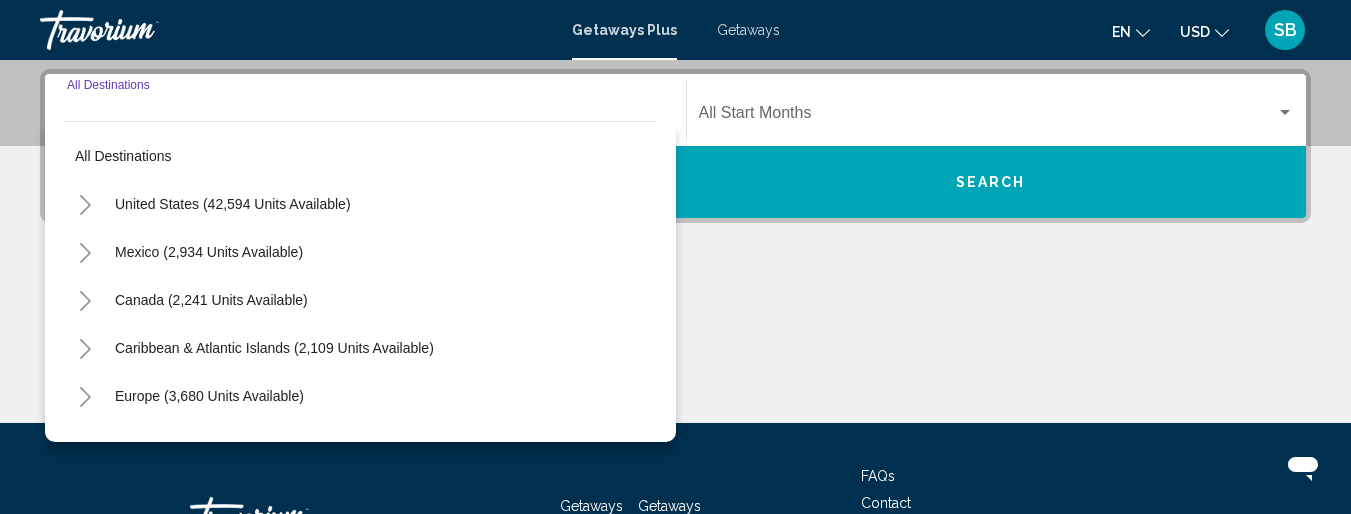 scroll, scrollTop: 458, scrollLeft: 0, axis: vertical 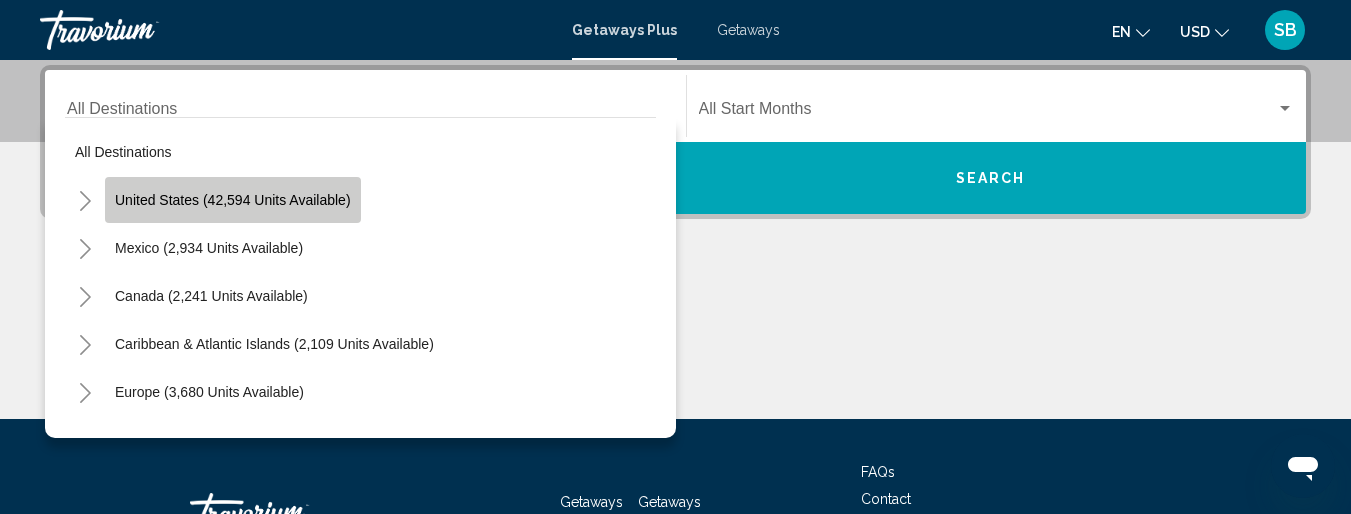click on "United States (42,594 units available)" 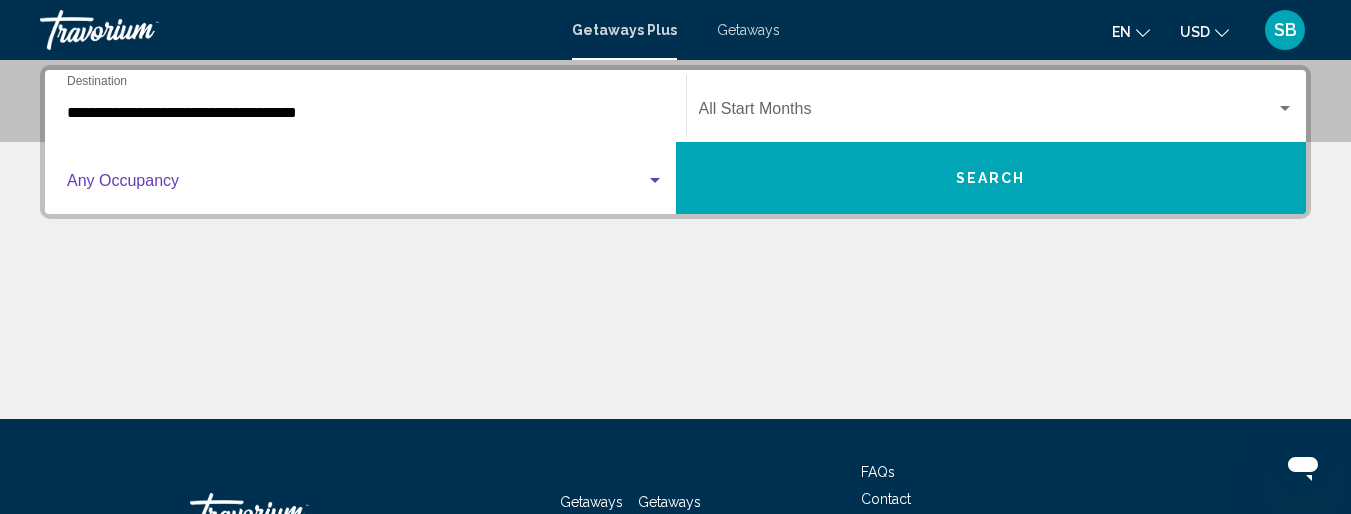 click at bounding box center [356, 185] 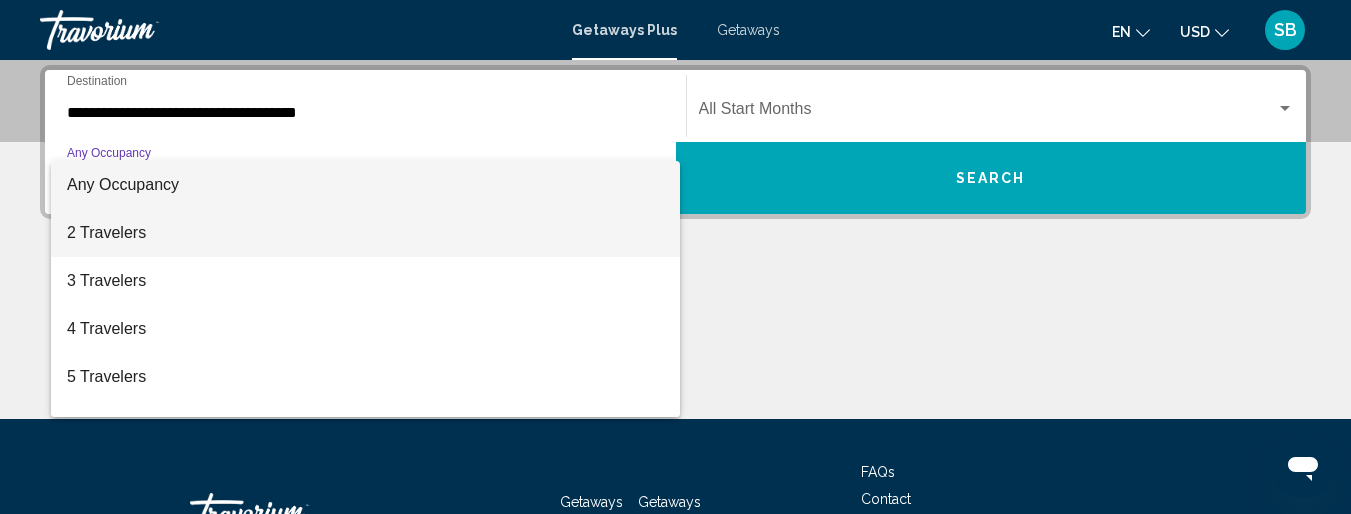 click on "2 Travelers" at bounding box center (365, 233) 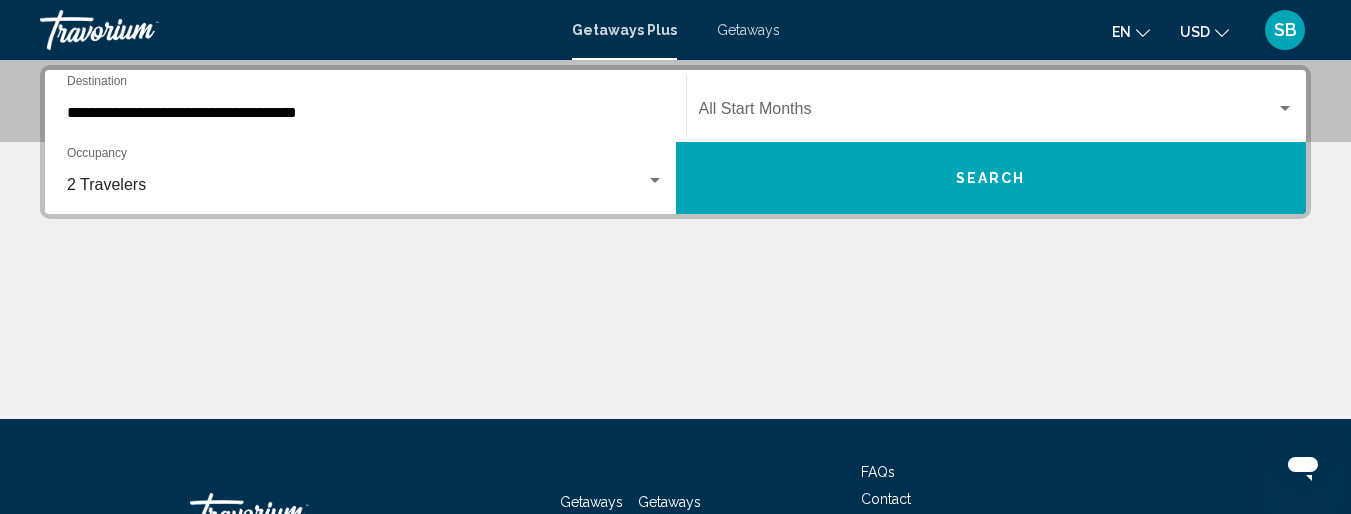 click on "Start Month All Start Months" 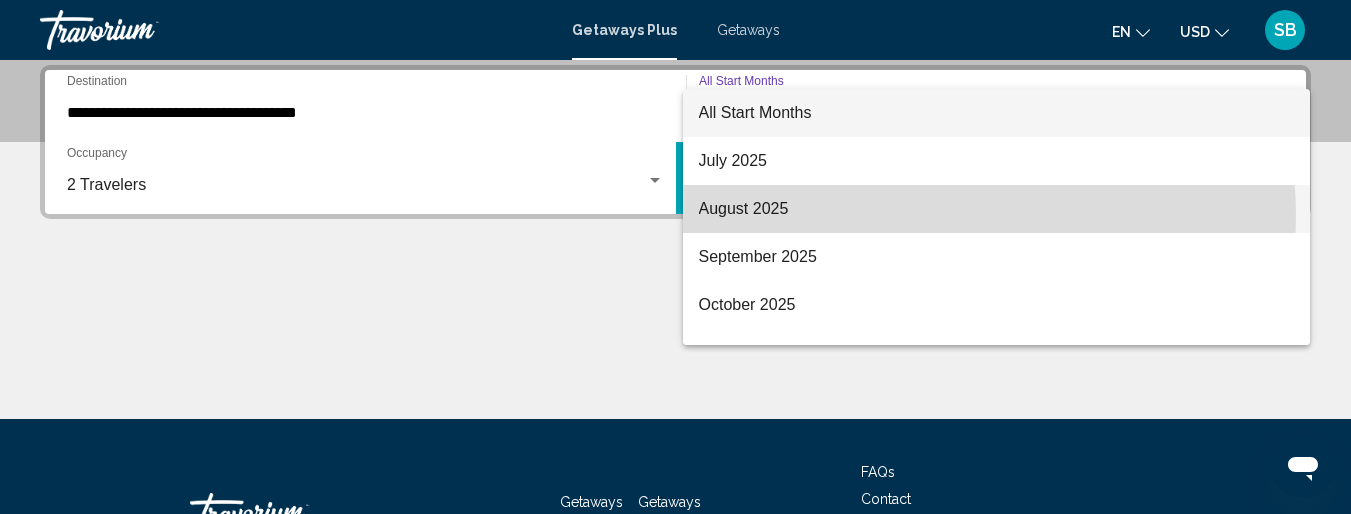 click on "August 2025" at bounding box center [997, 209] 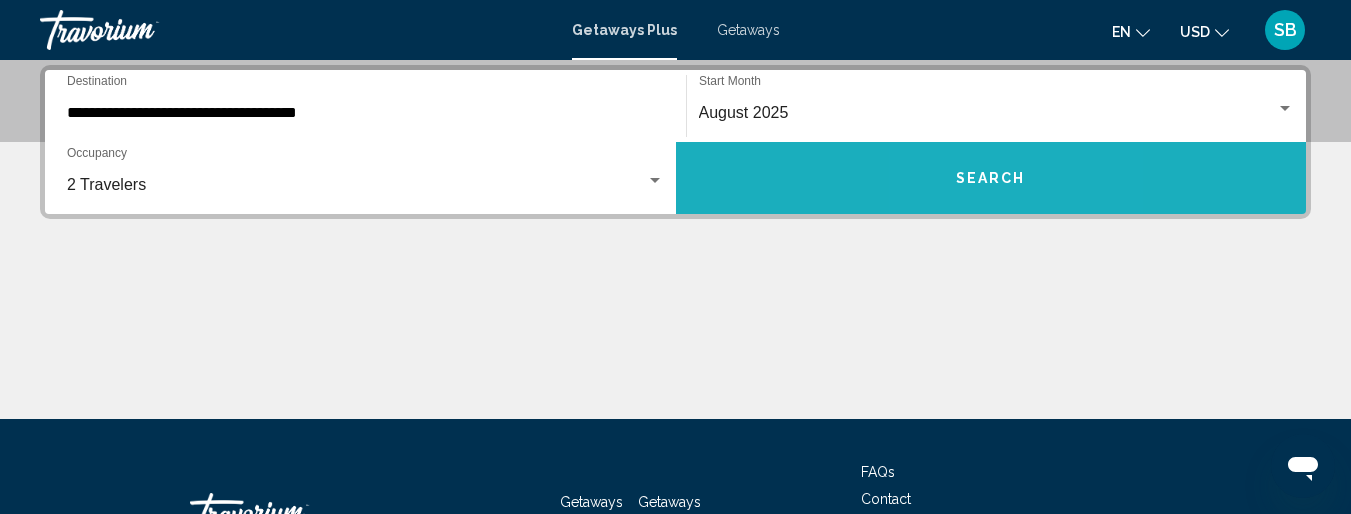 click on "Search" at bounding box center (991, 179) 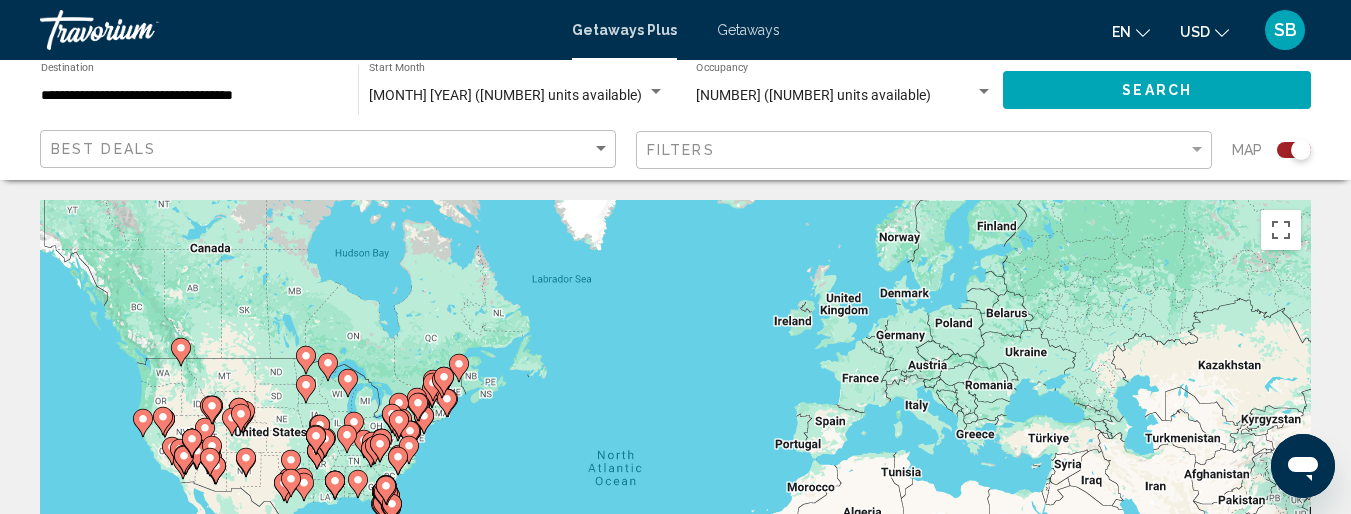 scroll, scrollTop: 449, scrollLeft: 0, axis: vertical 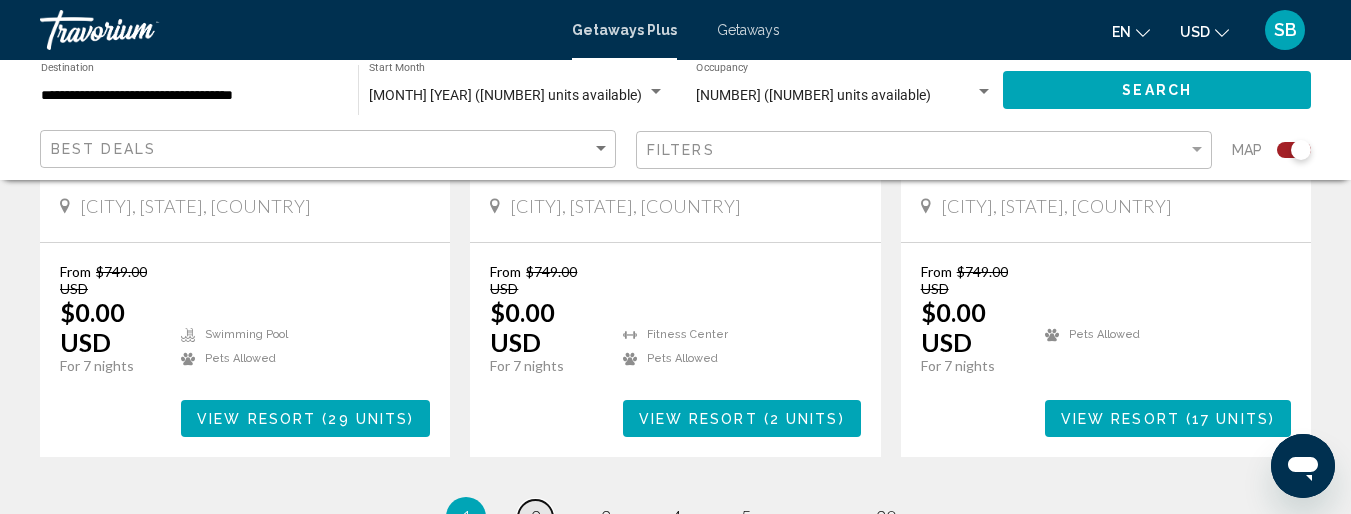 click on "2" at bounding box center [536, 517] 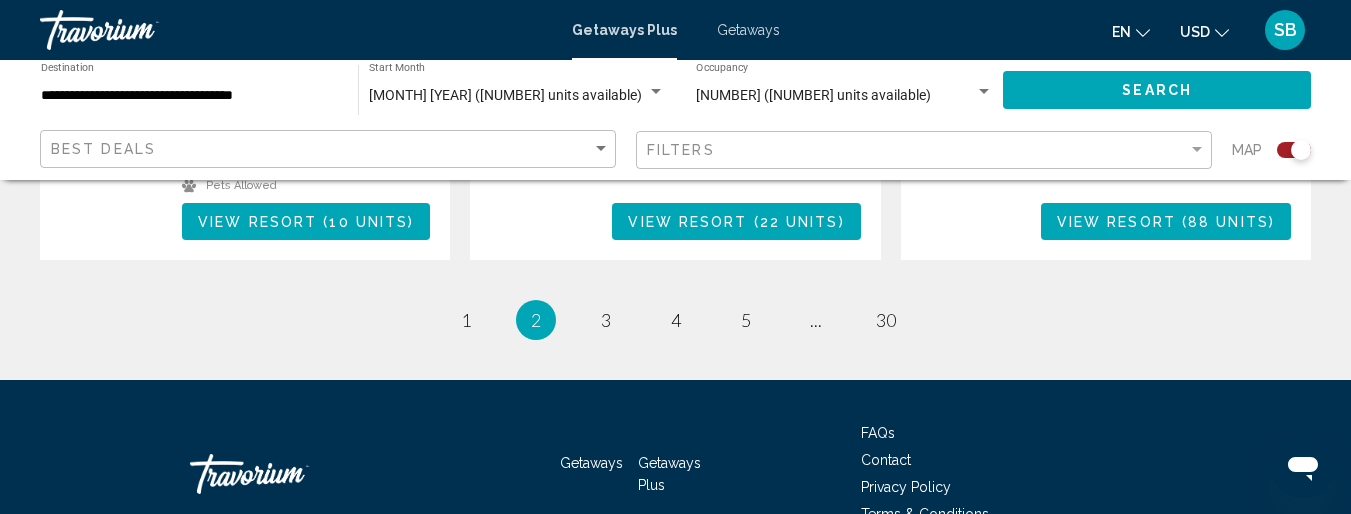 scroll, scrollTop: 3560, scrollLeft: 0, axis: vertical 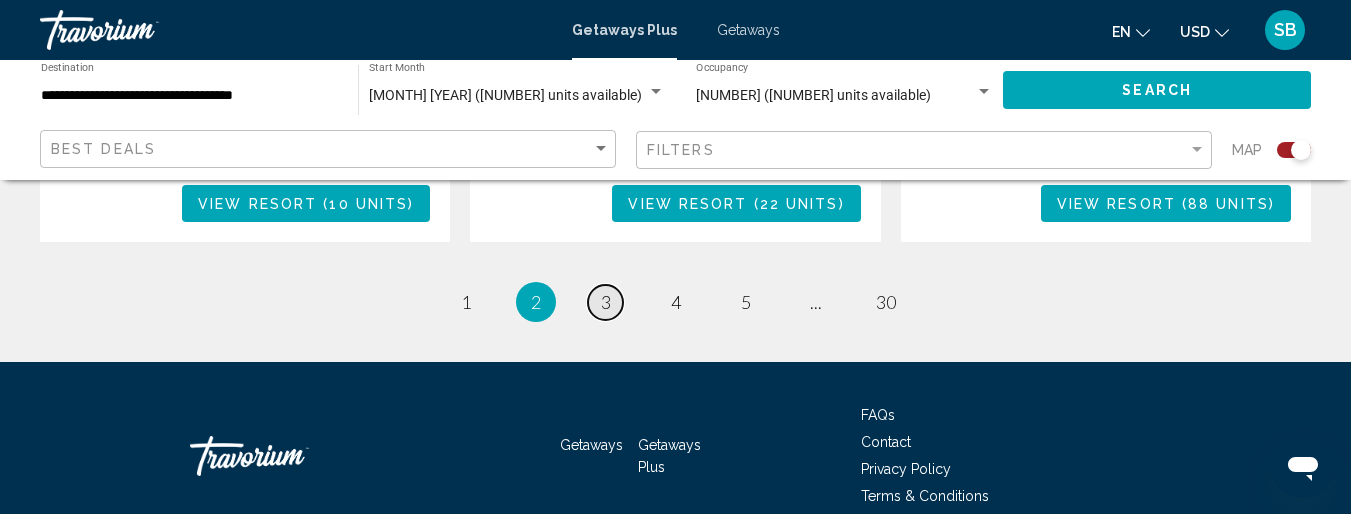 click on "page  3" at bounding box center [605, 302] 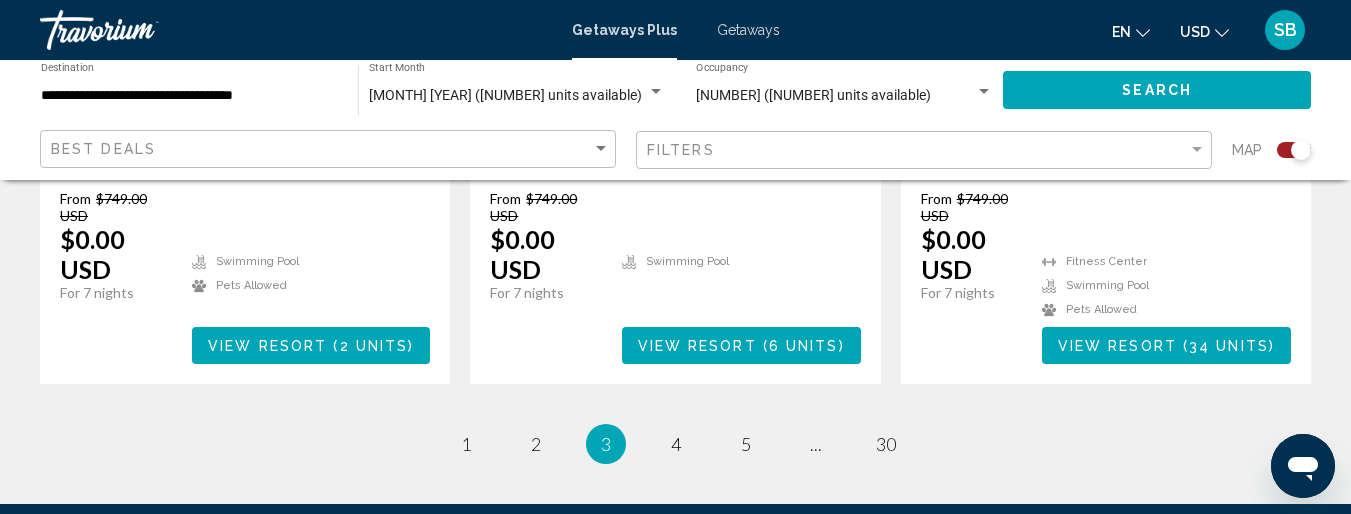 scroll, scrollTop: 3360, scrollLeft: 0, axis: vertical 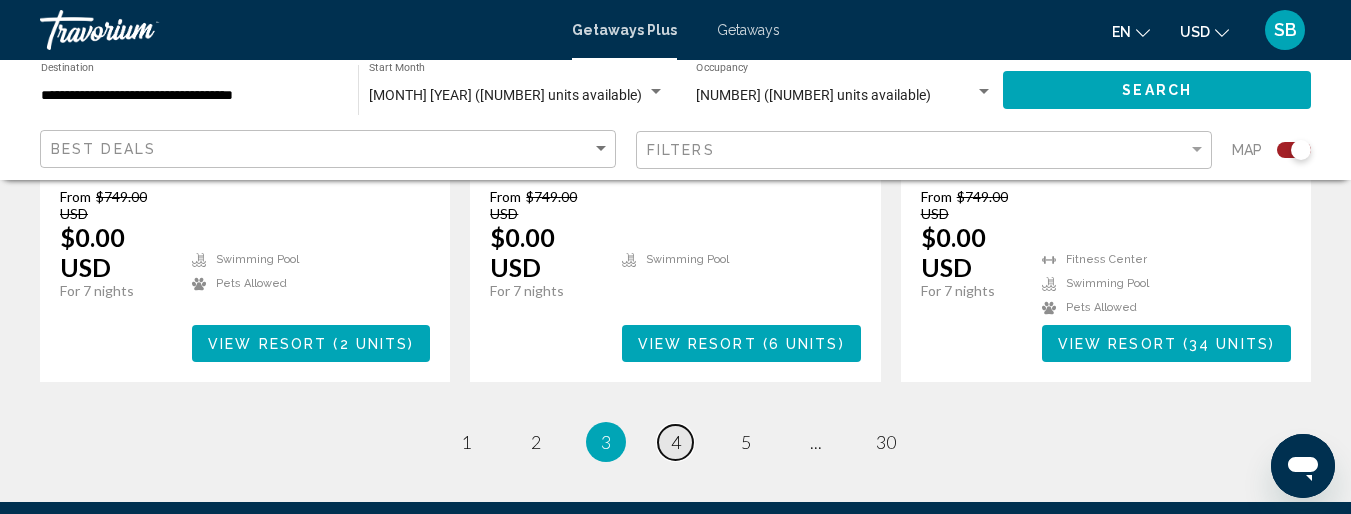 click on "4" at bounding box center (676, 442) 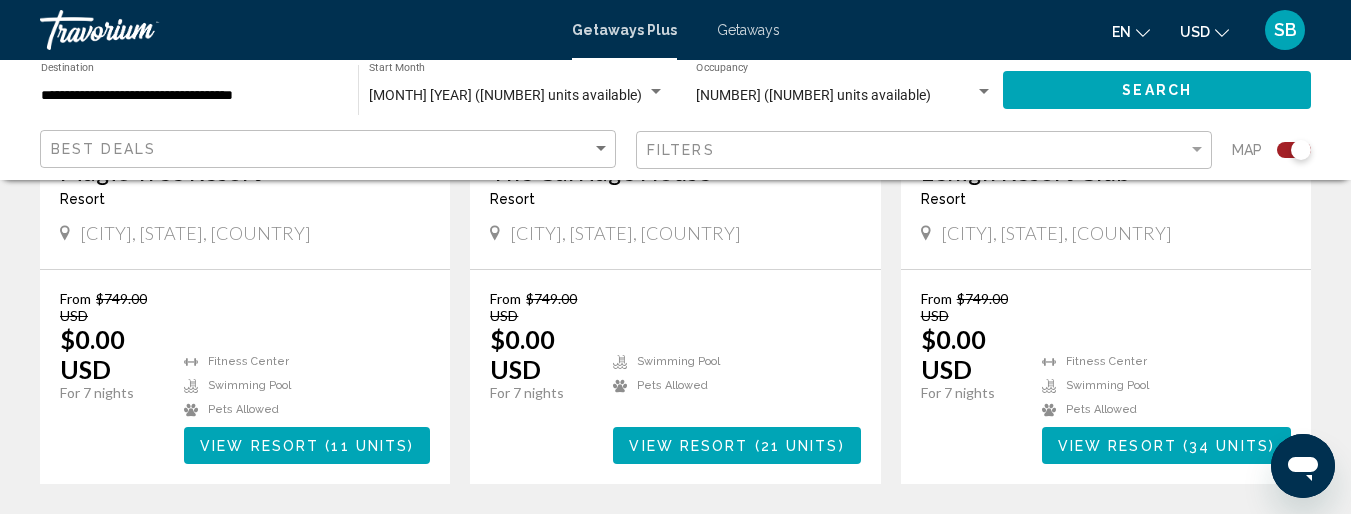 scroll, scrollTop: 3391, scrollLeft: 0, axis: vertical 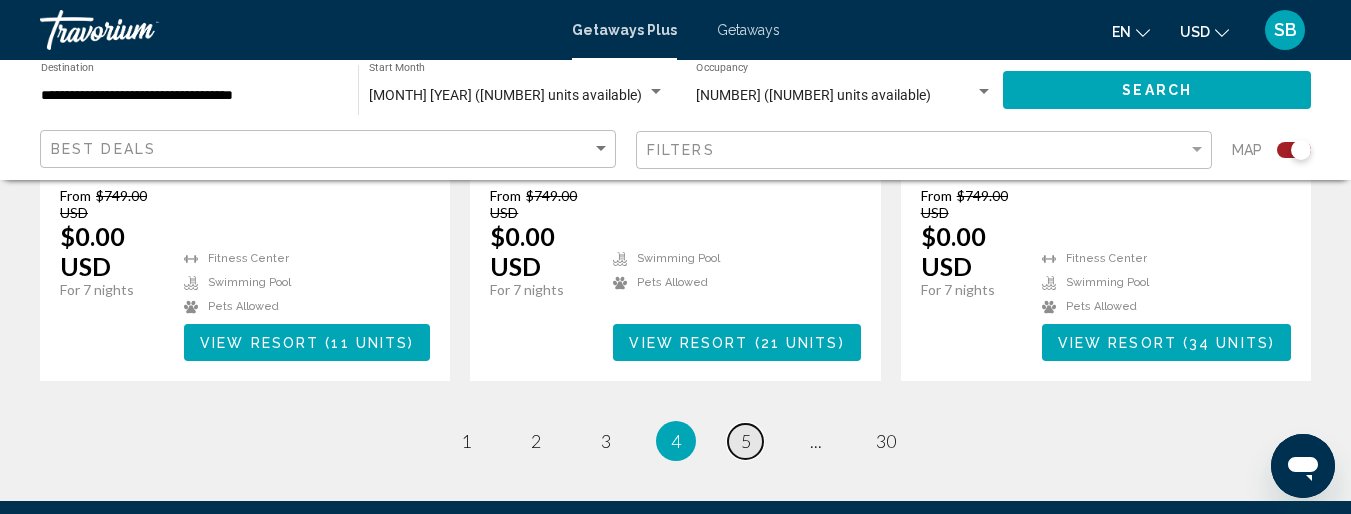 click on "page  5" at bounding box center (745, 441) 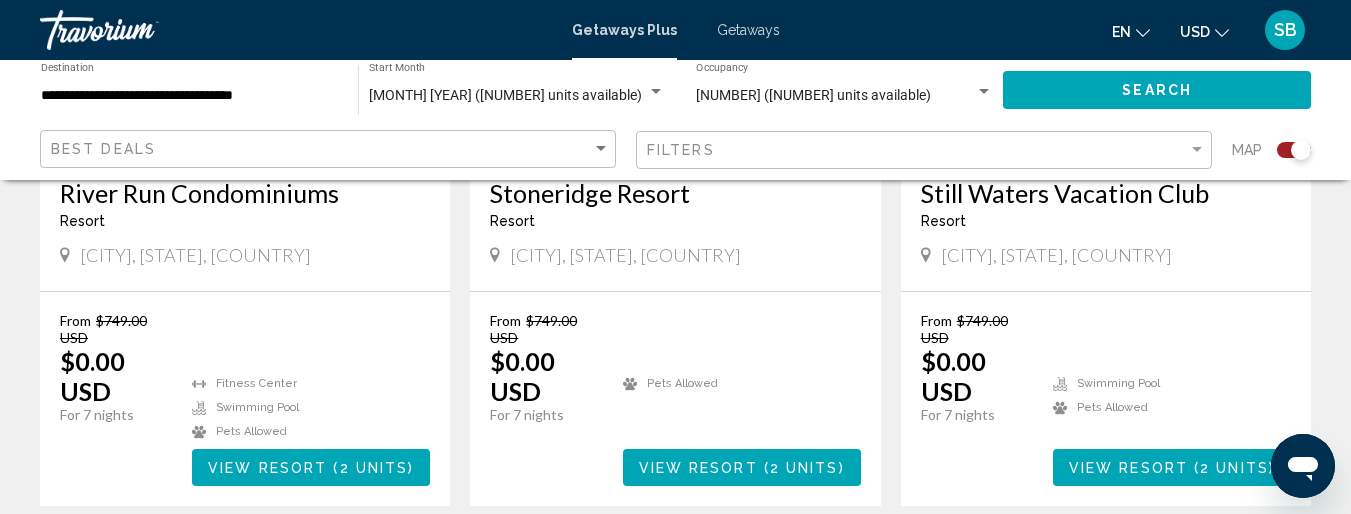 scroll, scrollTop: 2486, scrollLeft: 0, axis: vertical 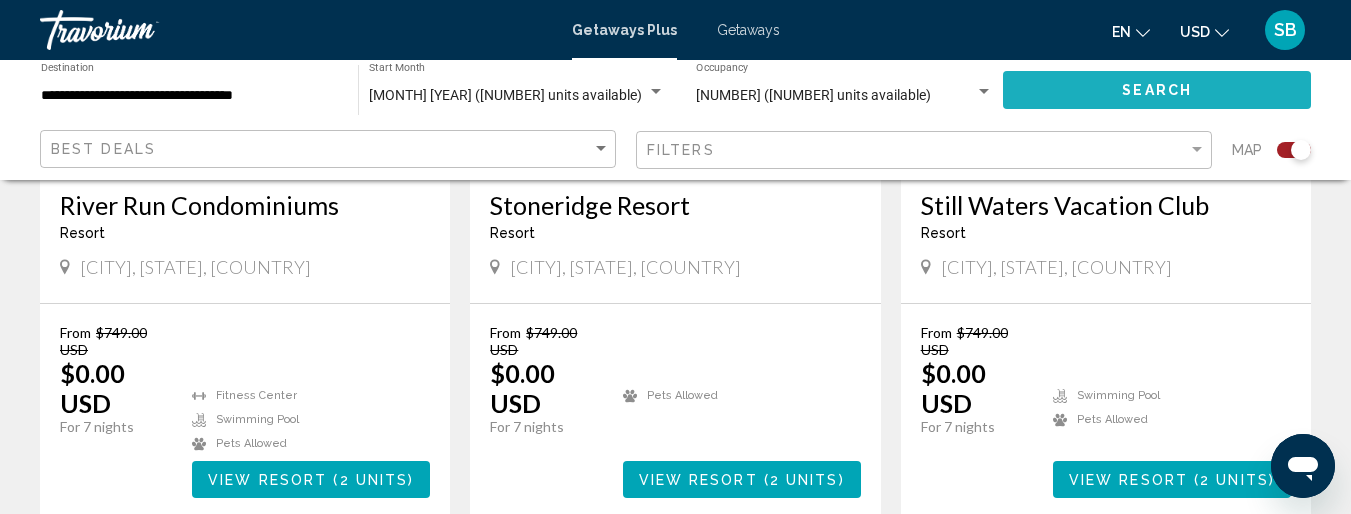 click on "Search" 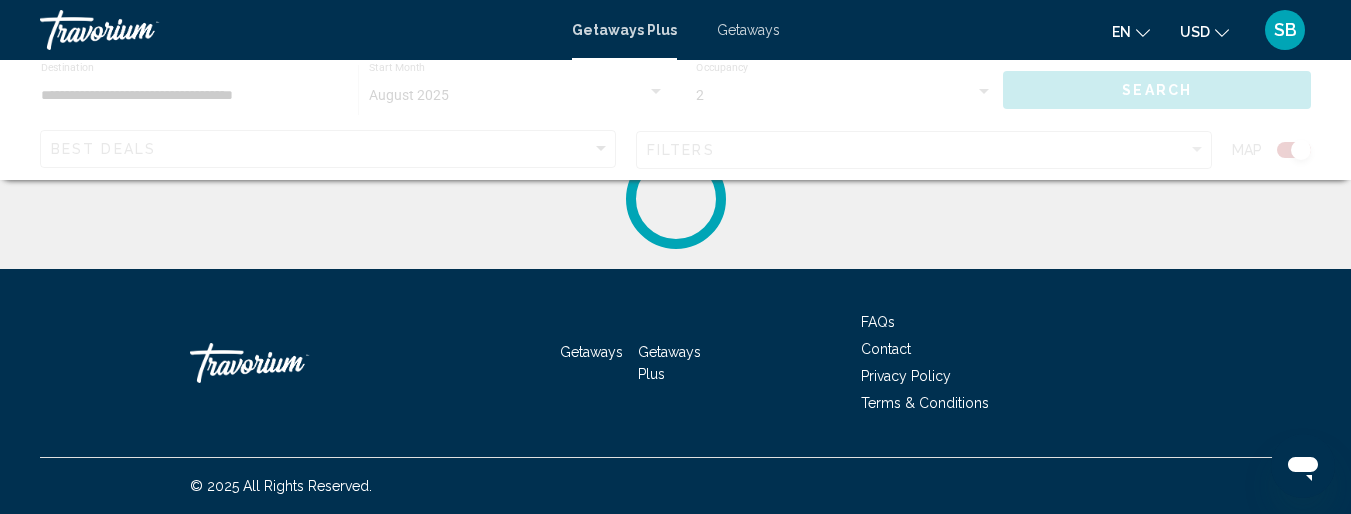 scroll, scrollTop: 0, scrollLeft: 0, axis: both 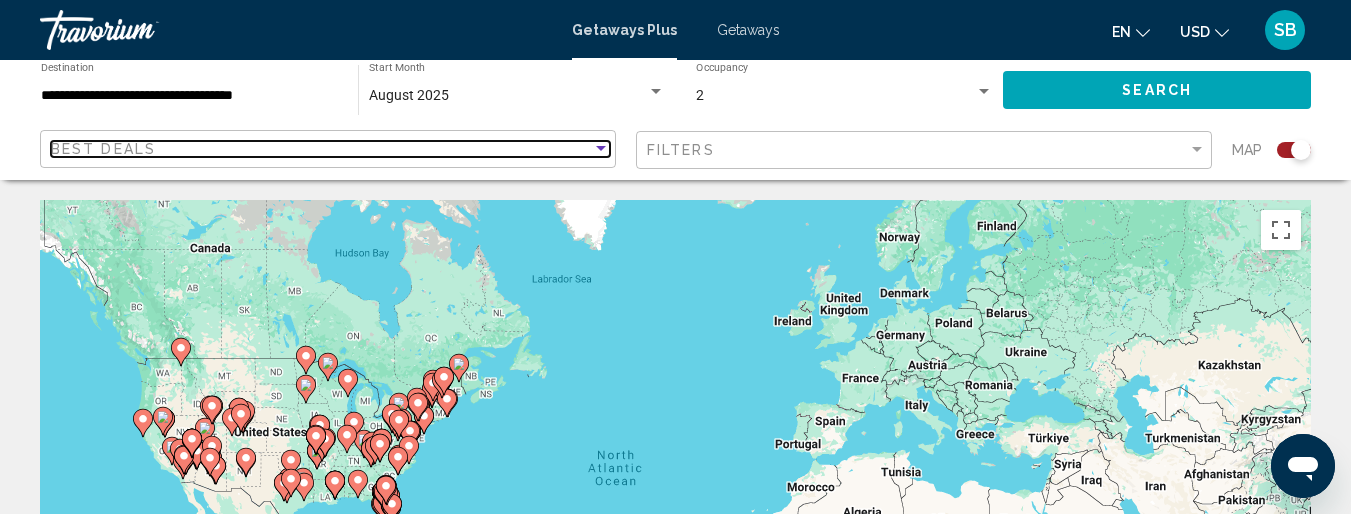 click at bounding box center [601, 149] 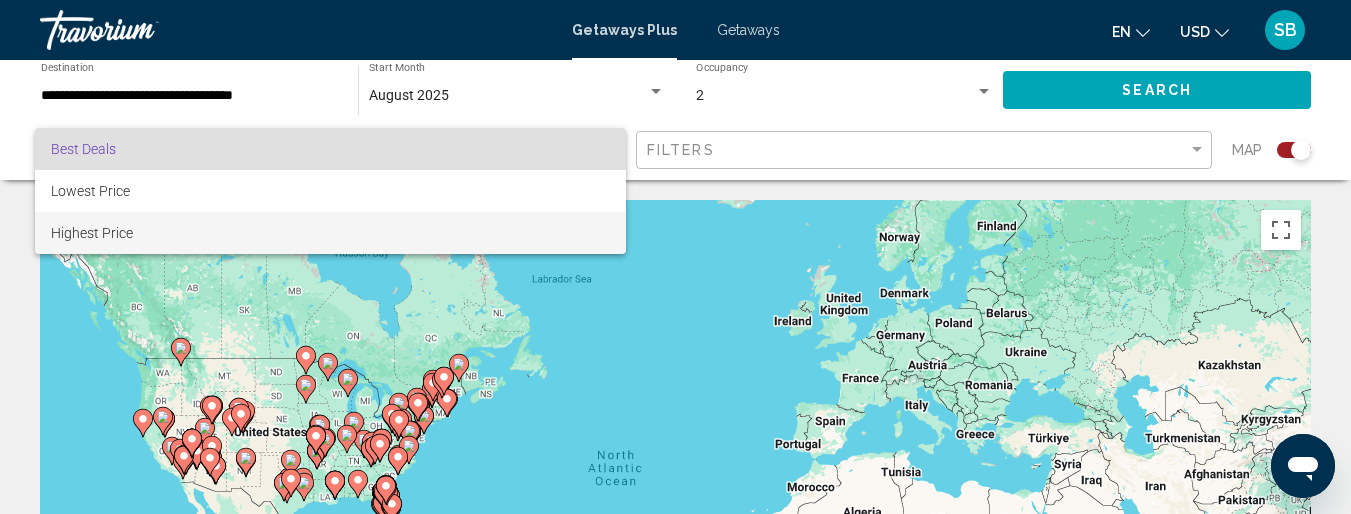 click on "Highest Price" at bounding box center (330, 233) 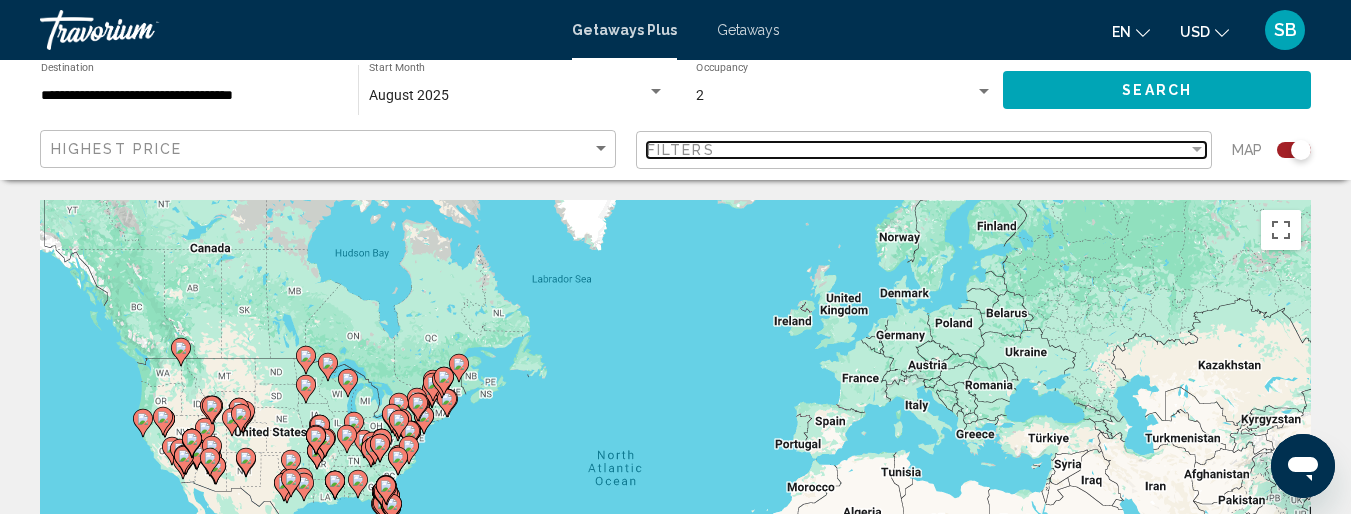 click at bounding box center (1197, 149) 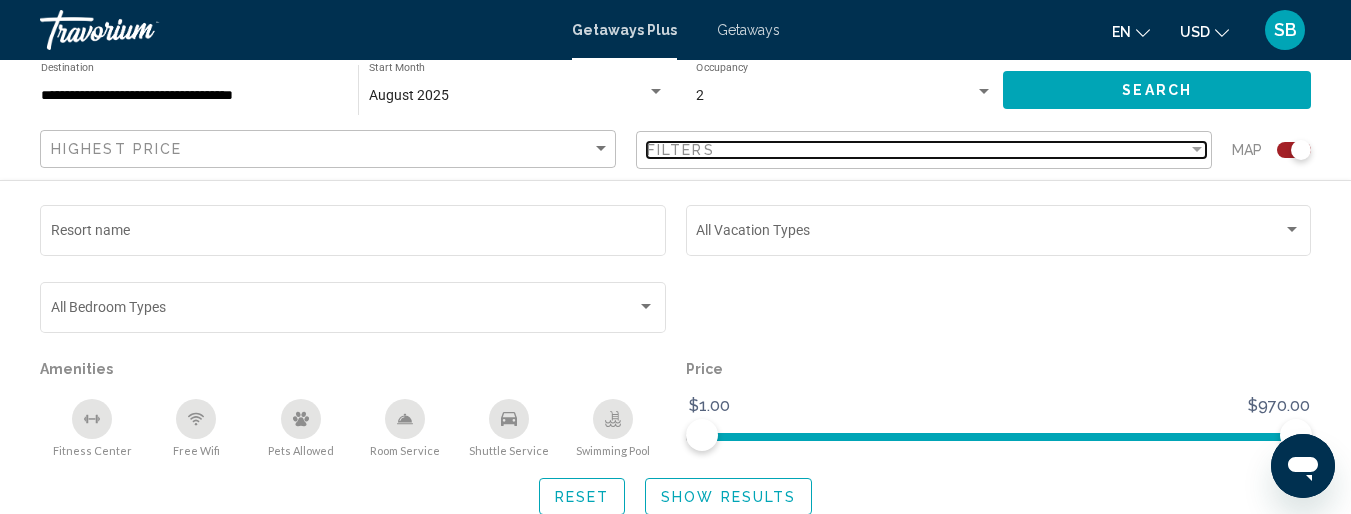 scroll, scrollTop: 449, scrollLeft: 0, axis: vertical 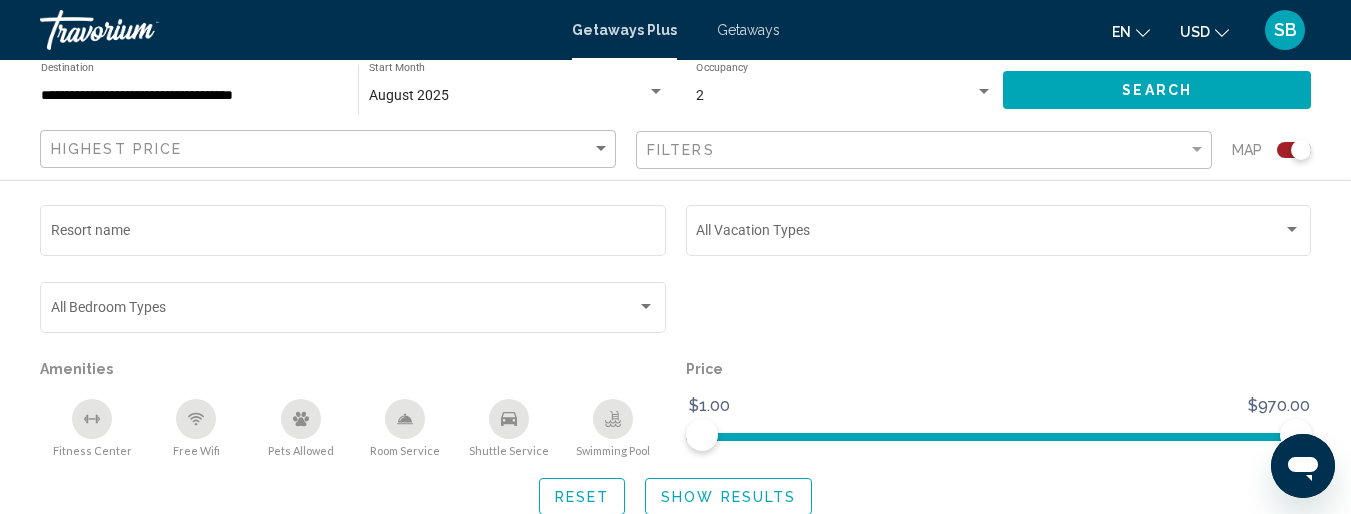 click on "August 2025 Start Month All Start Months" 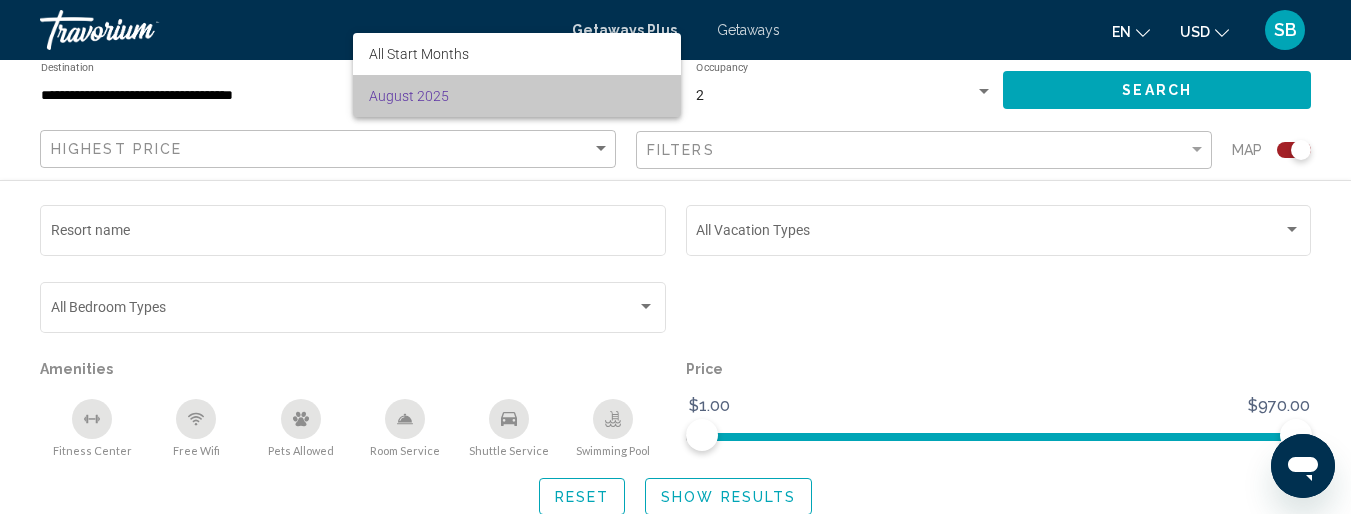 click on "August 2025" at bounding box center (517, 96) 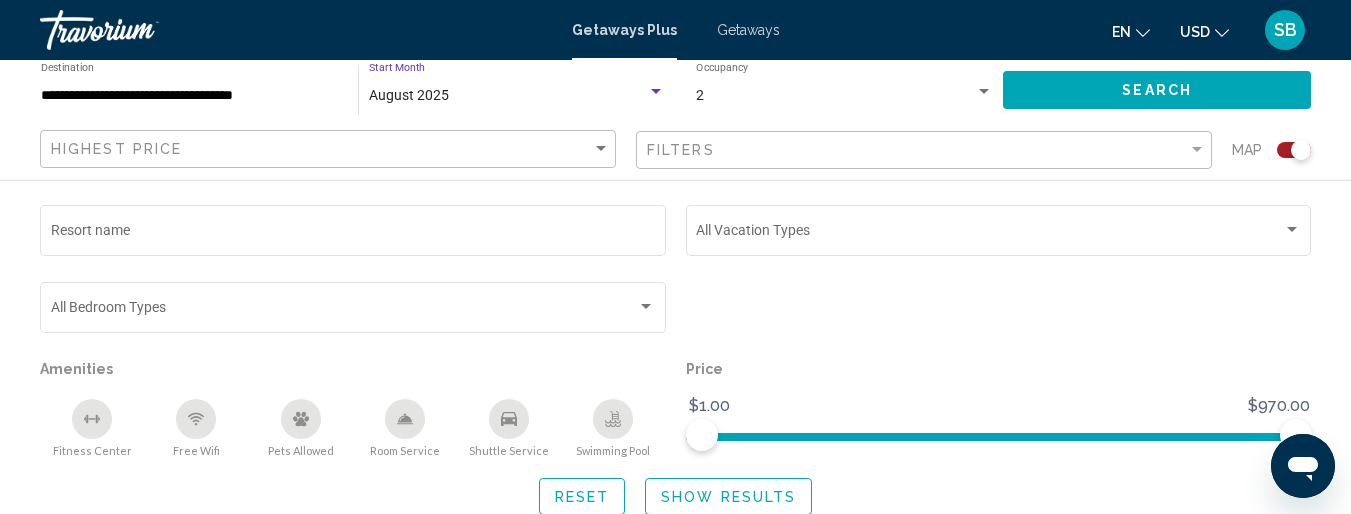 scroll, scrollTop: 898, scrollLeft: 0, axis: vertical 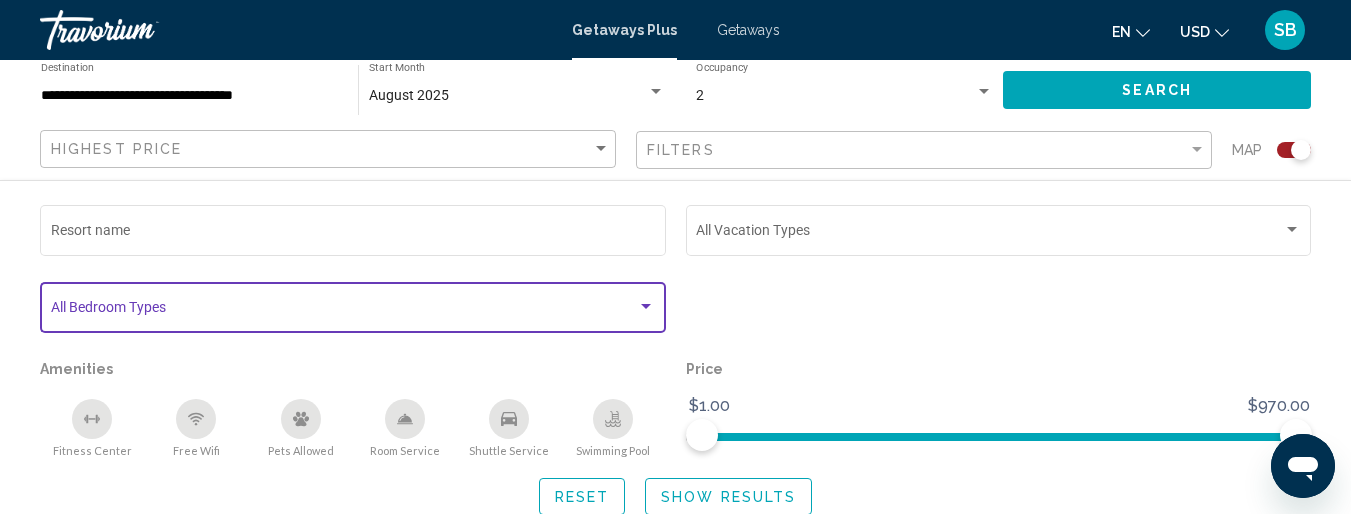click at bounding box center [344, 311] 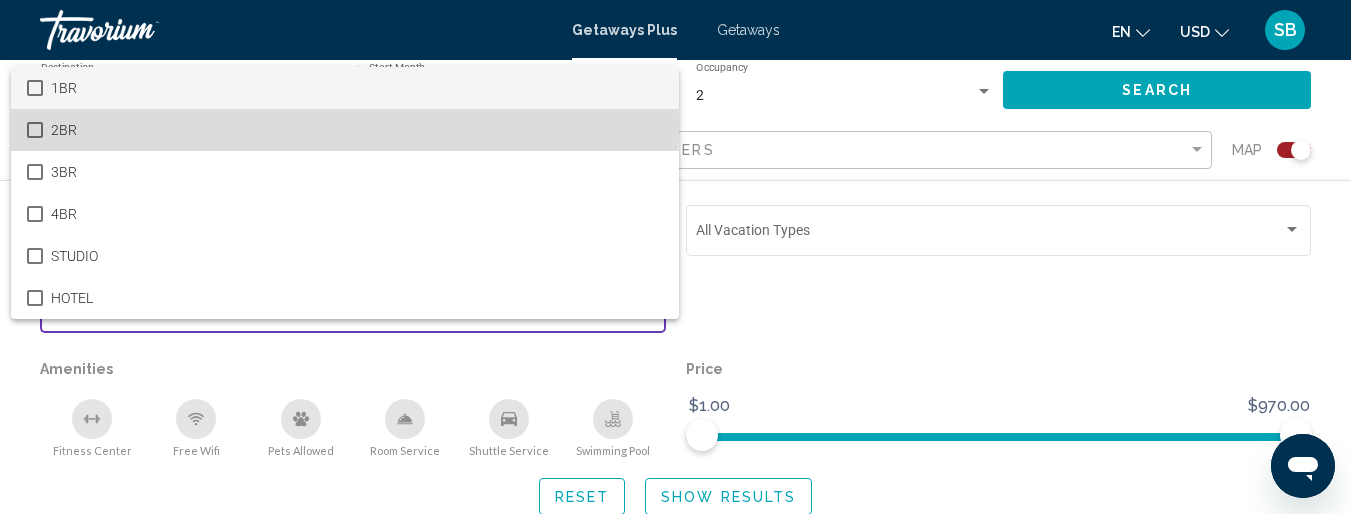 click at bounding box center (35, 130) 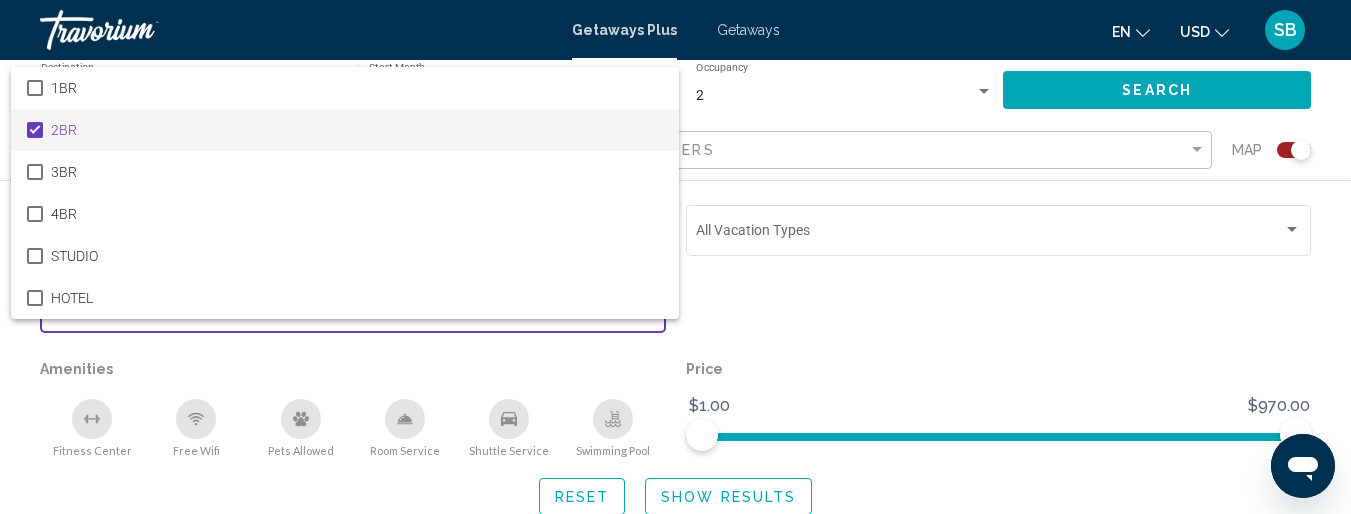 click at bounding box center [675, 257] 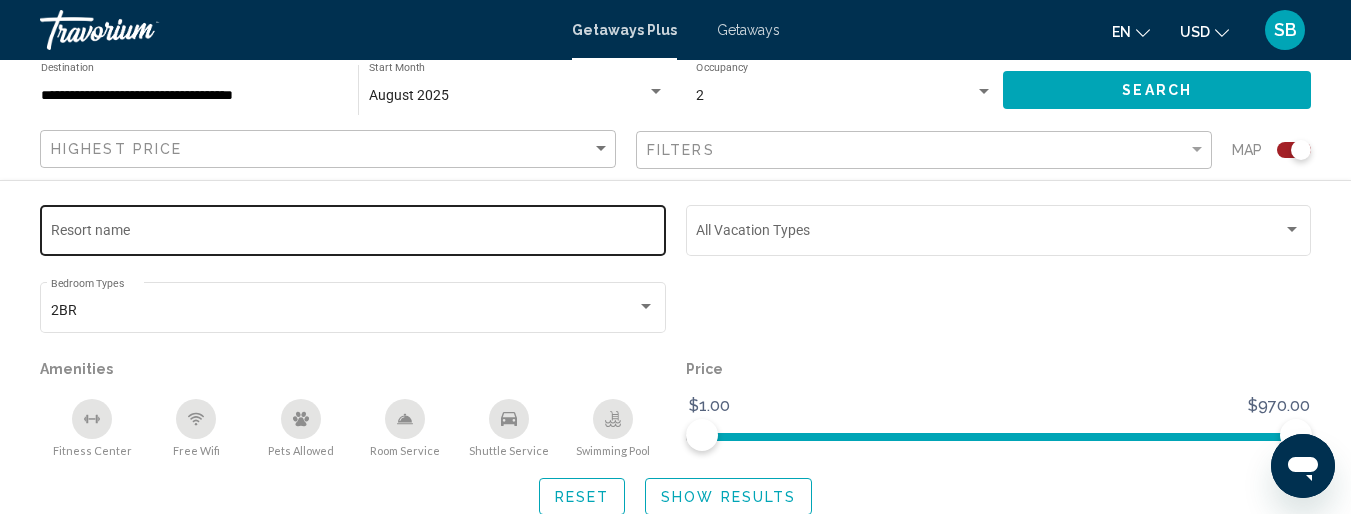 click on "Resort name" 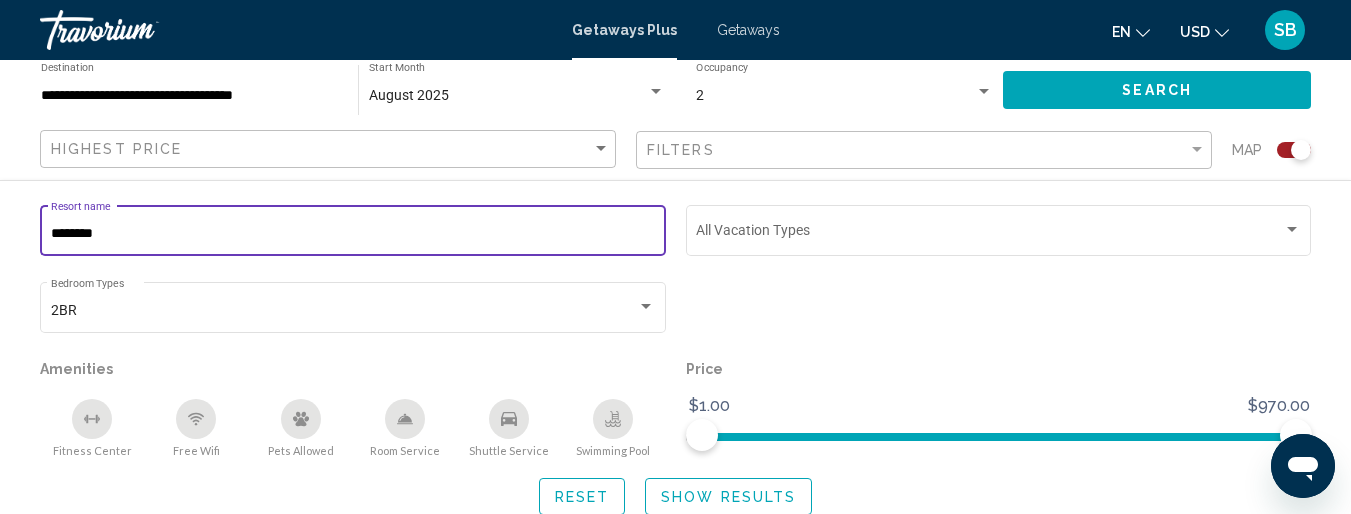type on "********" 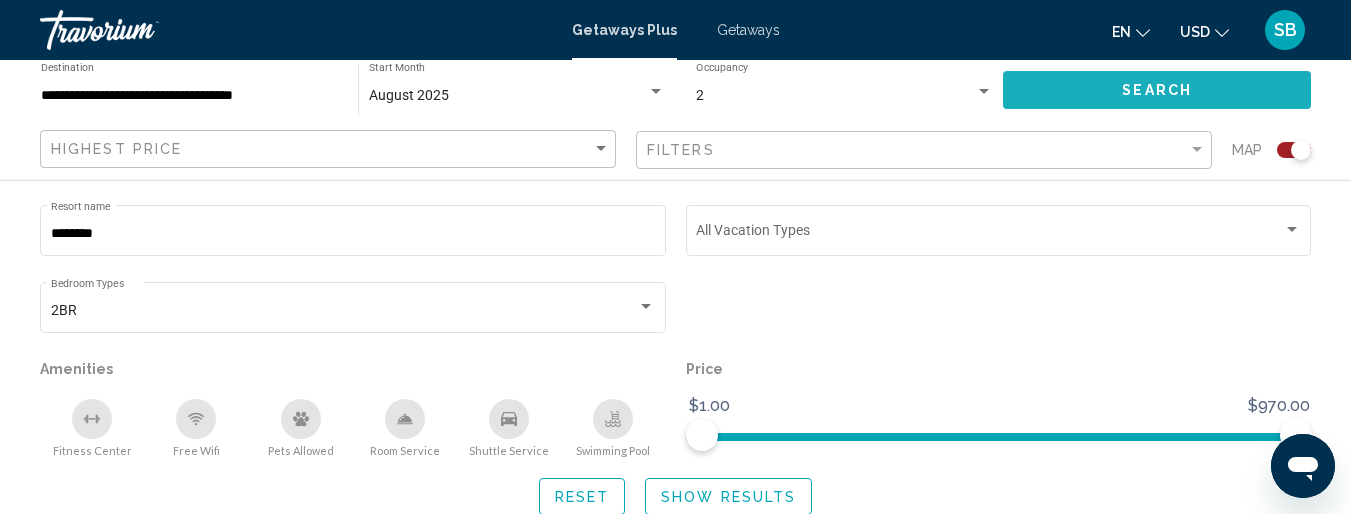 click on "Search" 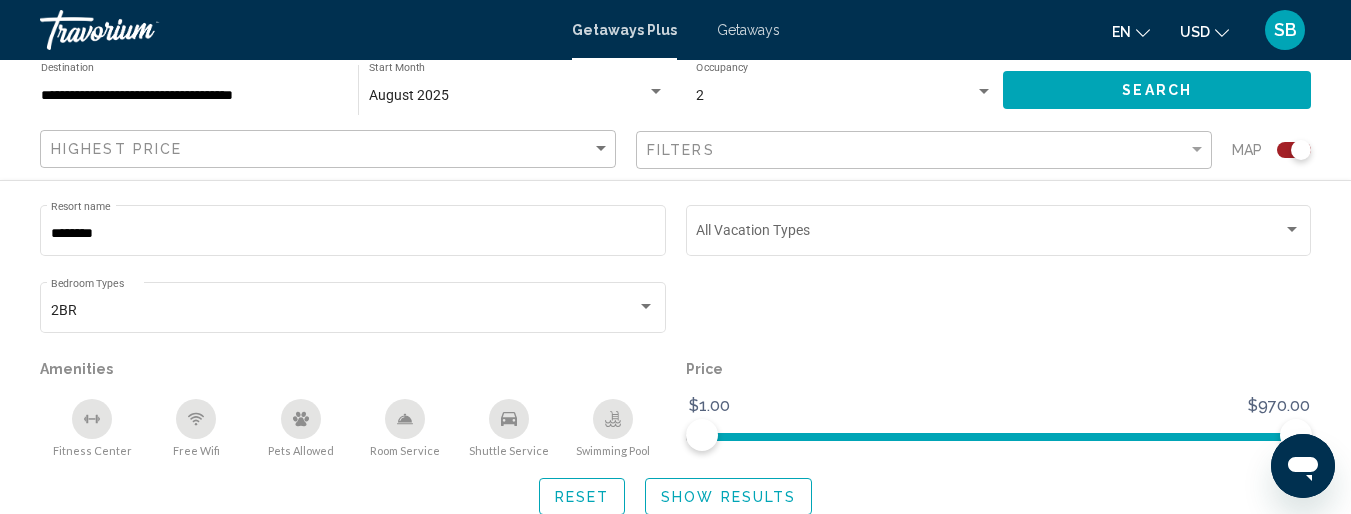 type 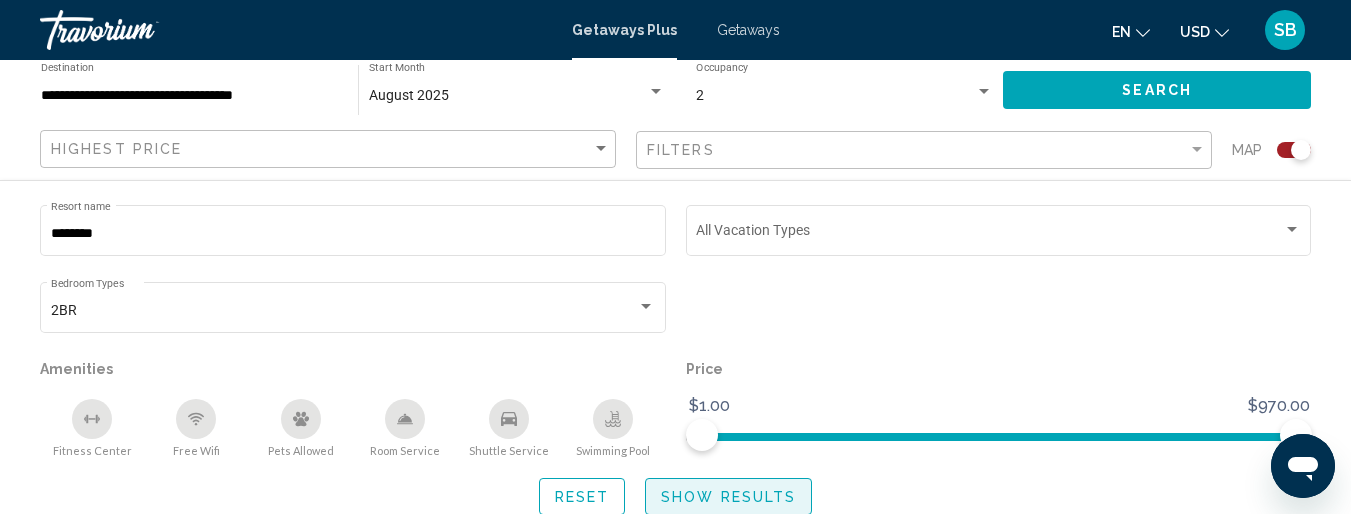 click on "Show Results" 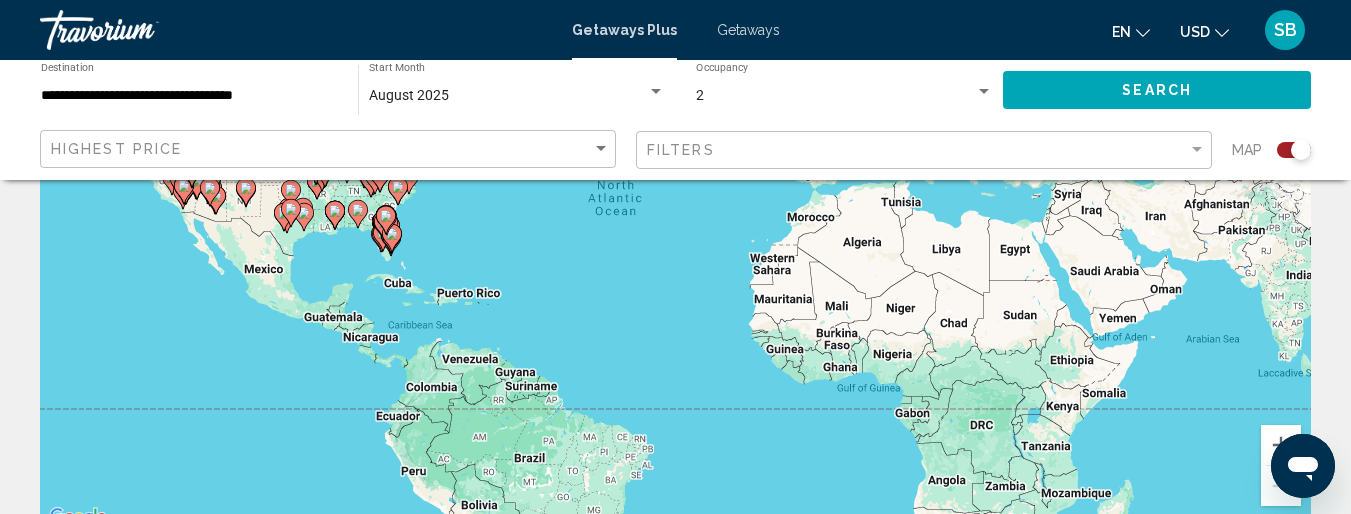 scroll, scrollTop: 0, scrollLeft: 0, axis: both 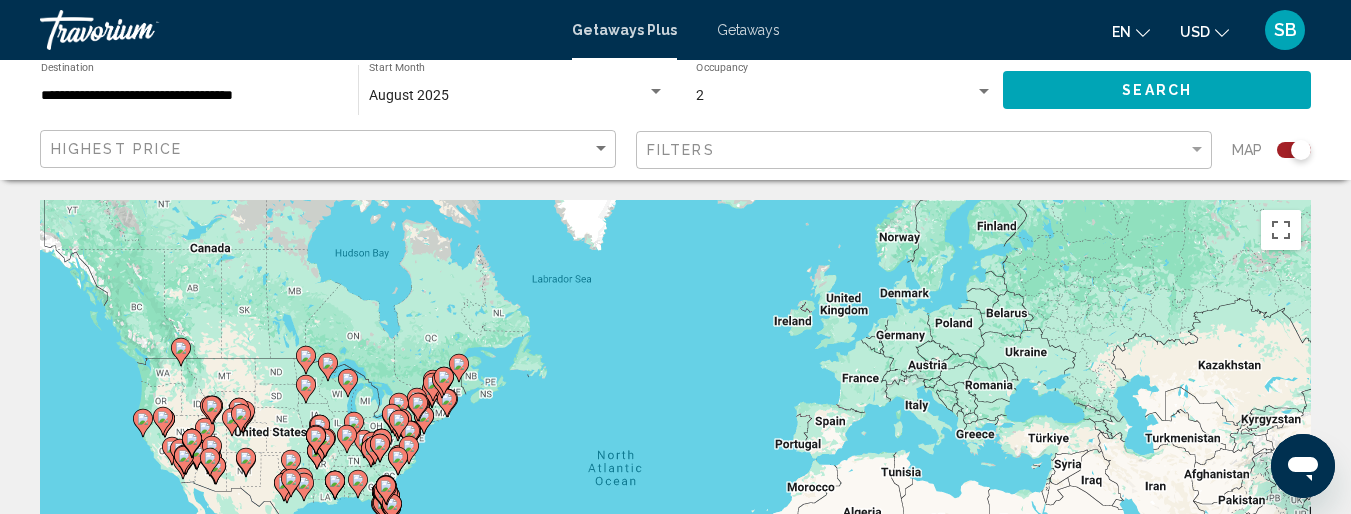 click 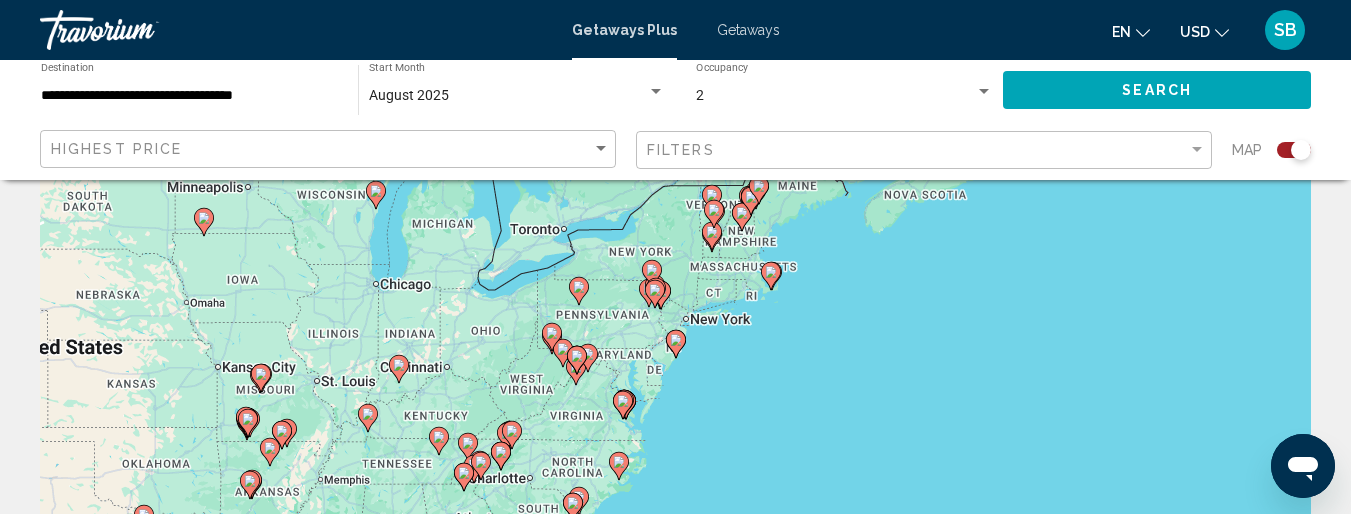 scroll, scrollTop: 160, scrollLeft: 0, axis: vertical 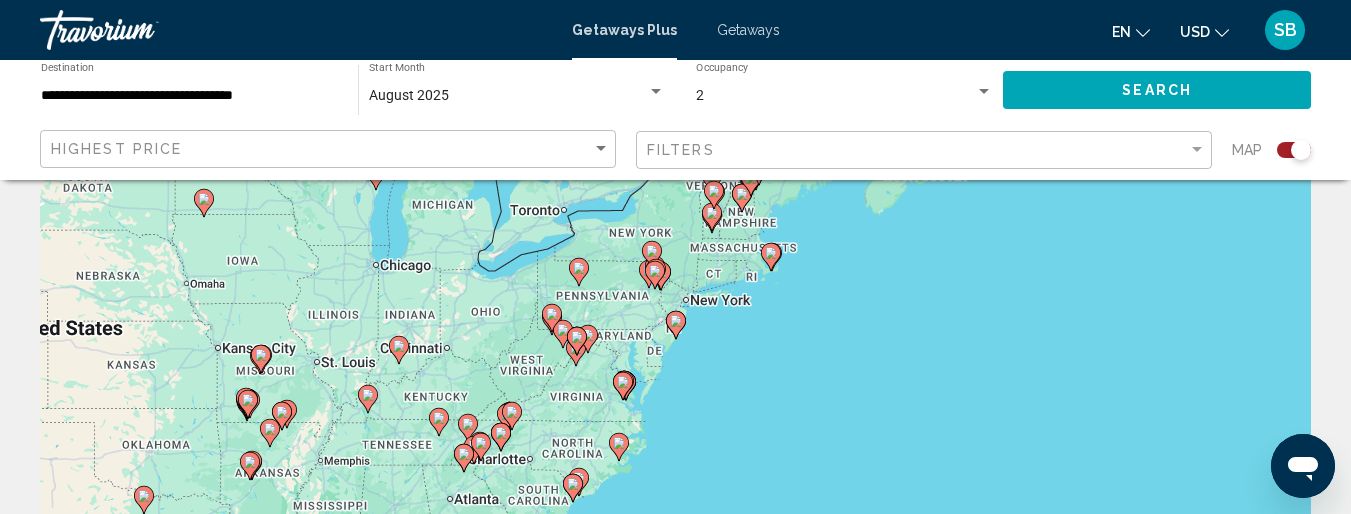 click 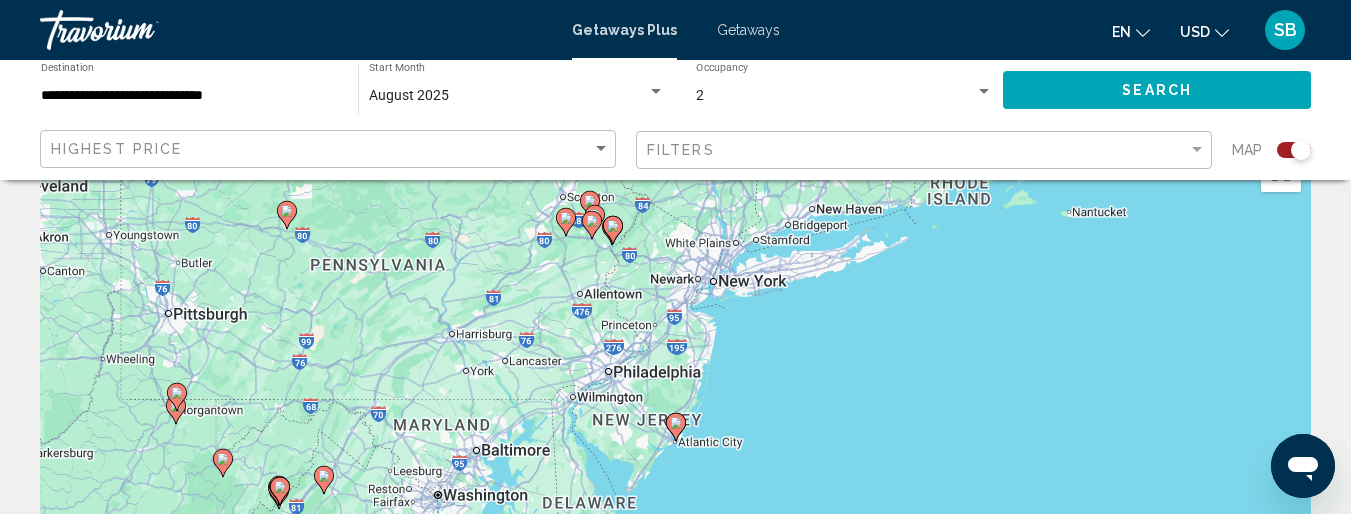 scroll, scrollTop: 40, scrollLeft: 0, axis: vertical 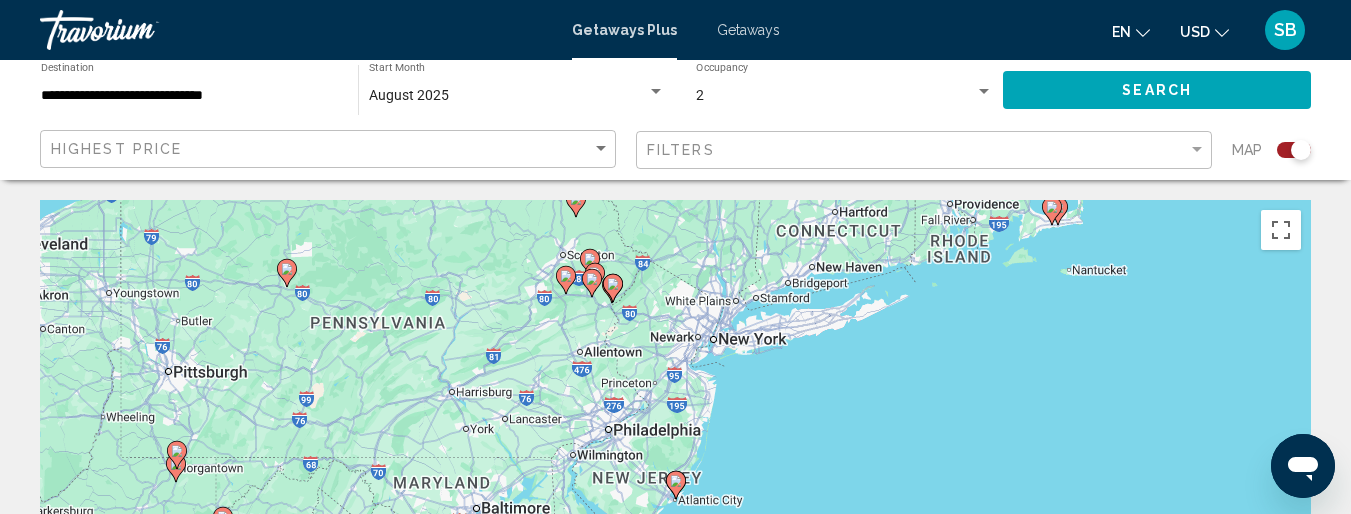 click 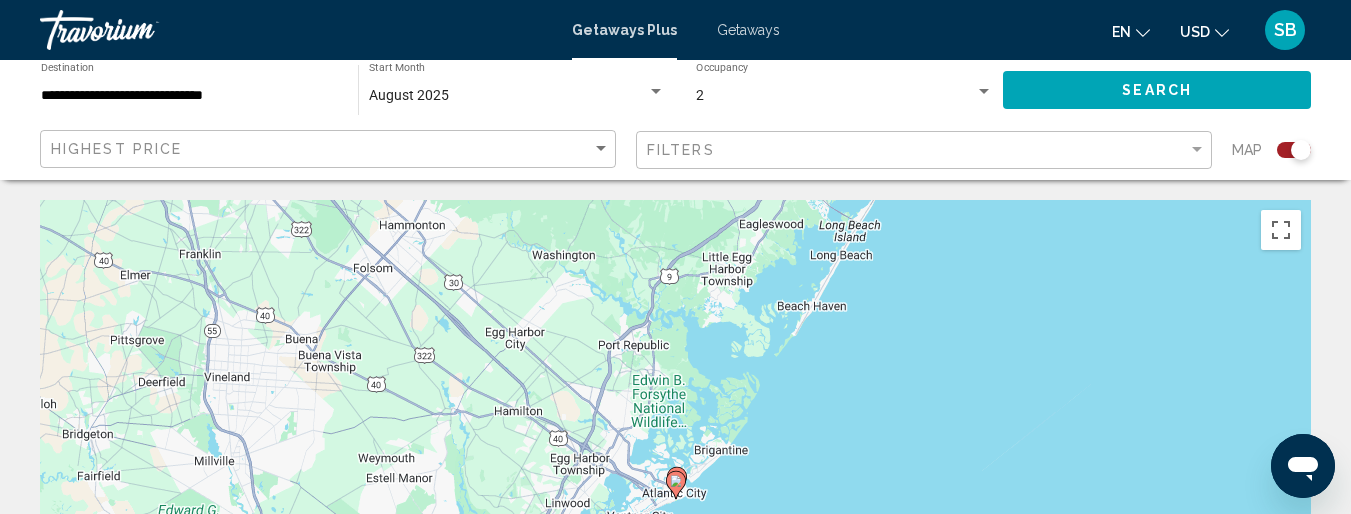 click 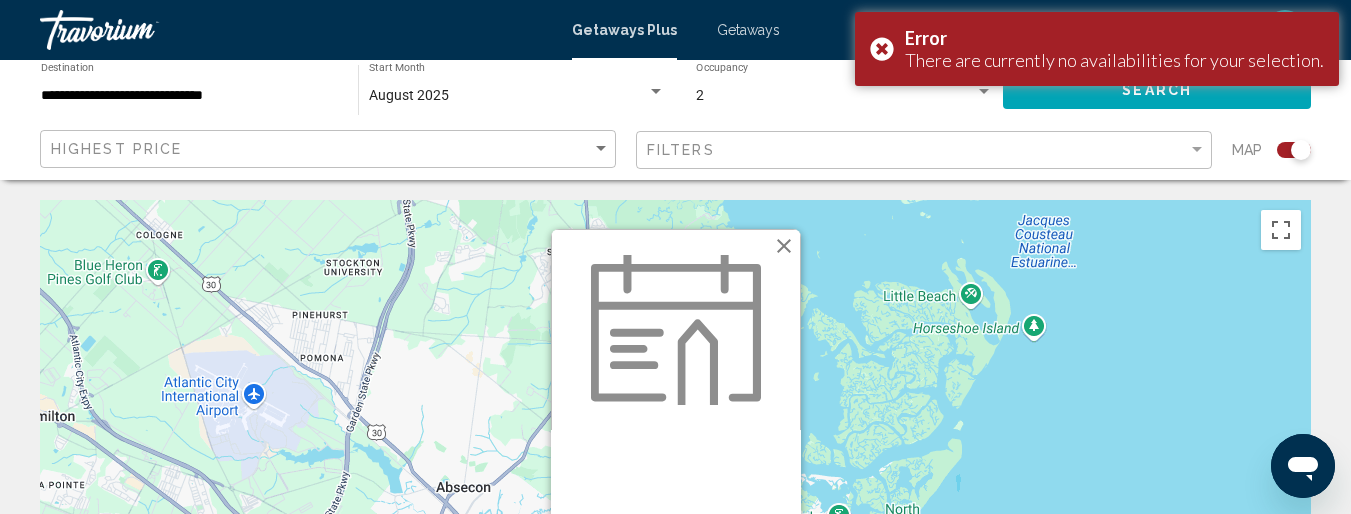 click at bounding box center (784, 246) 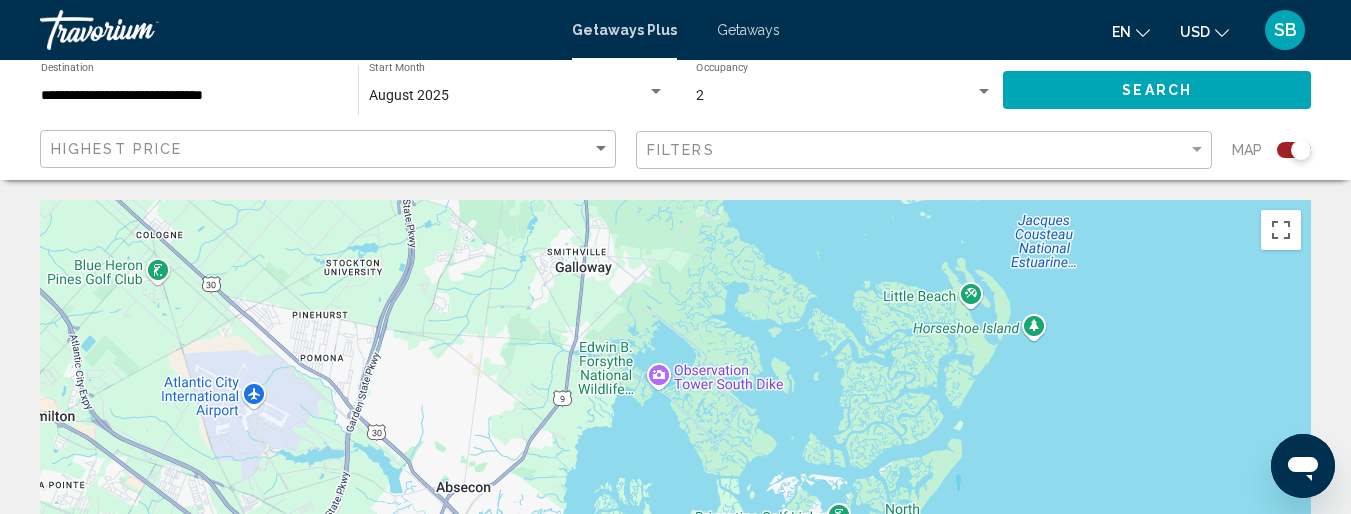 scroll, scrollTop: 449, scrollLeft: 0, axis: vertical 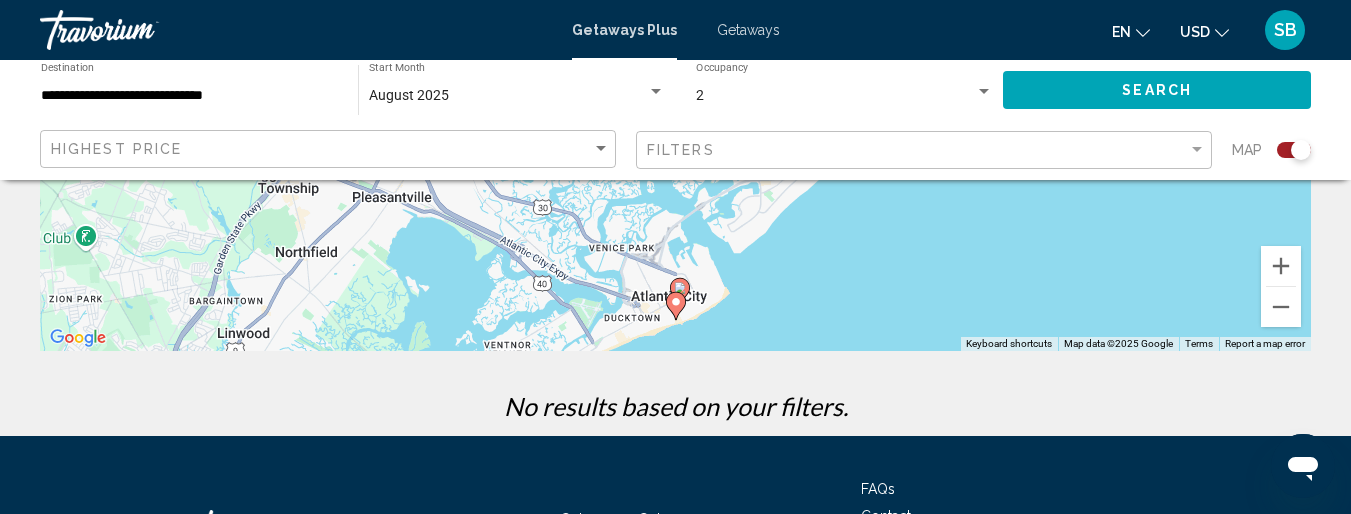click 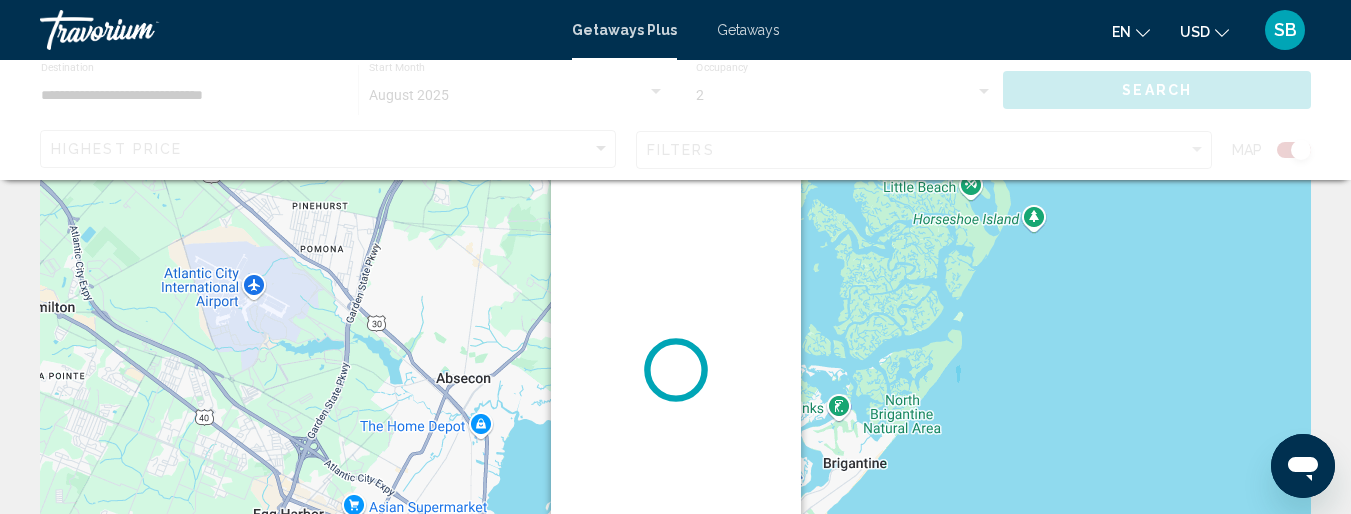 scroll, scrollTop: 0, scrollLeft: 0, axis: both 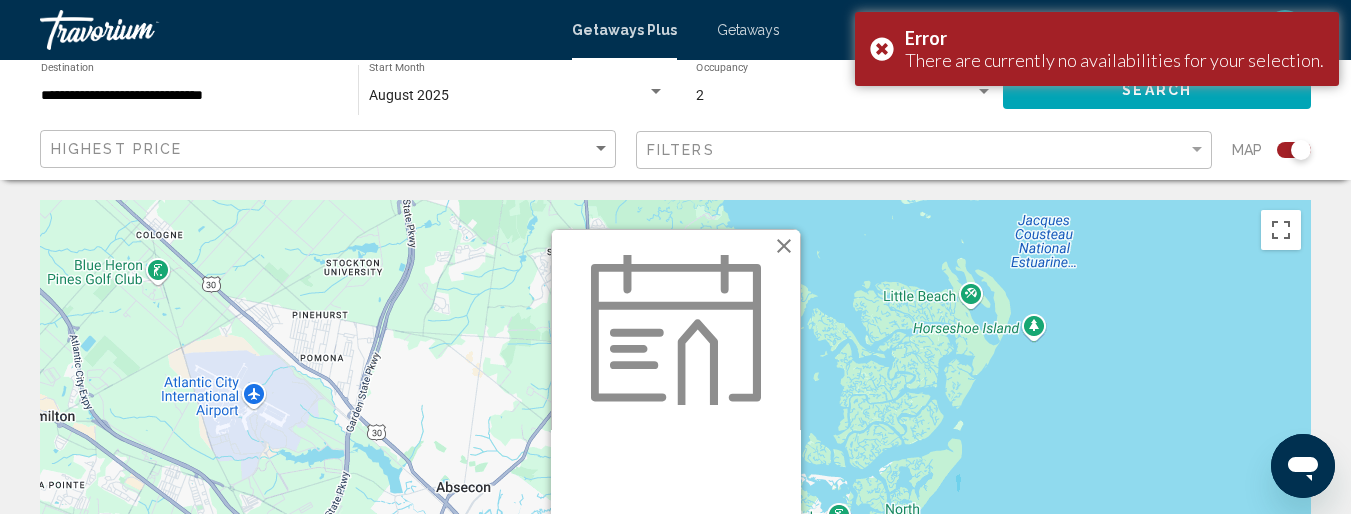 click at bounding box center (676, 330) 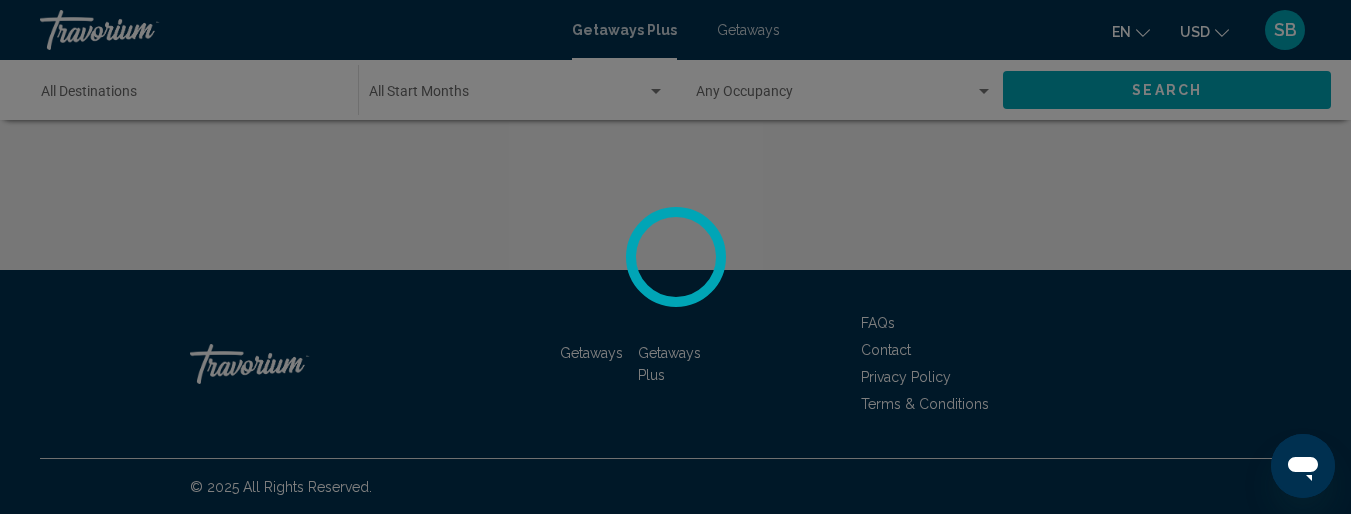 scroll, scrollTop: 610, scrollLeft: 0, axis: vertical 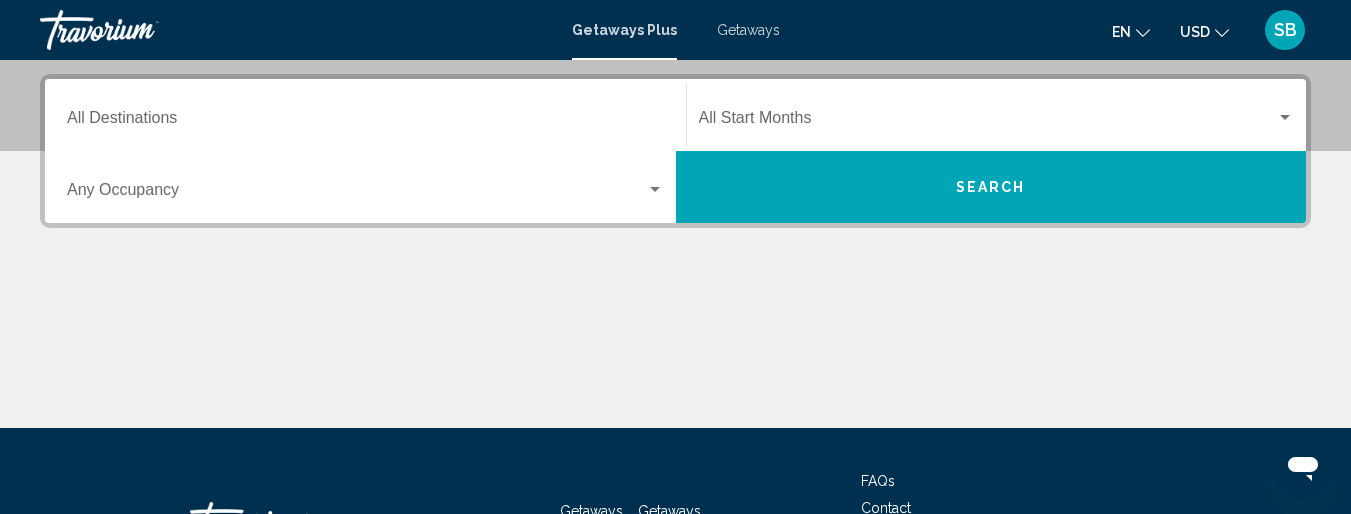 click on "Destination All Destinations" at bounding box center [365, 115] 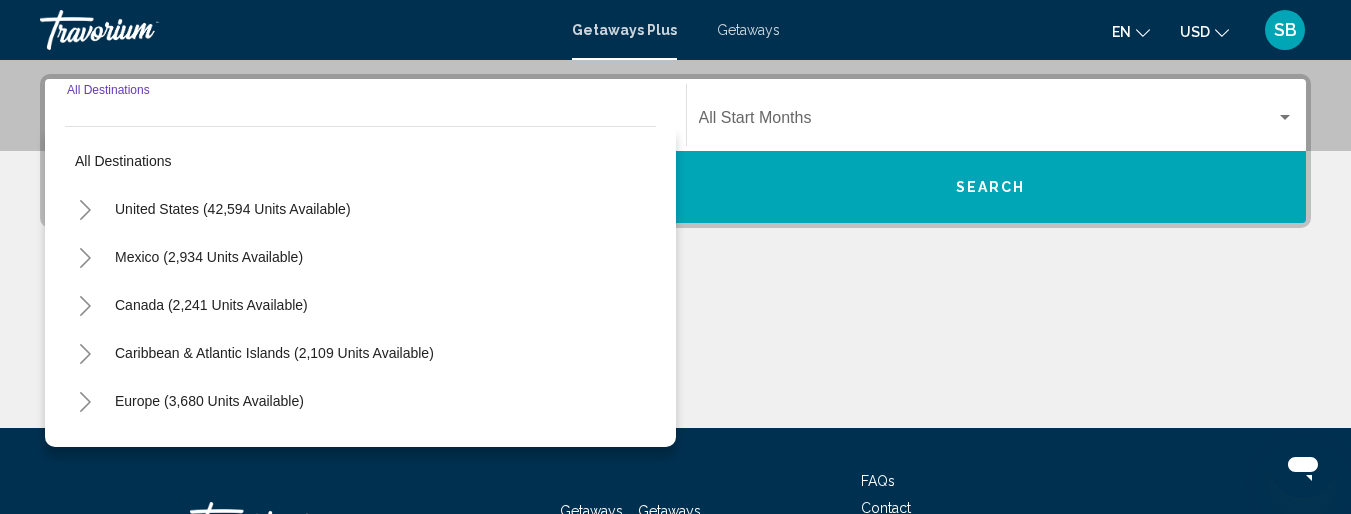 scroll, scrollTop: 458, scrollLeft: 0, axis: vertical 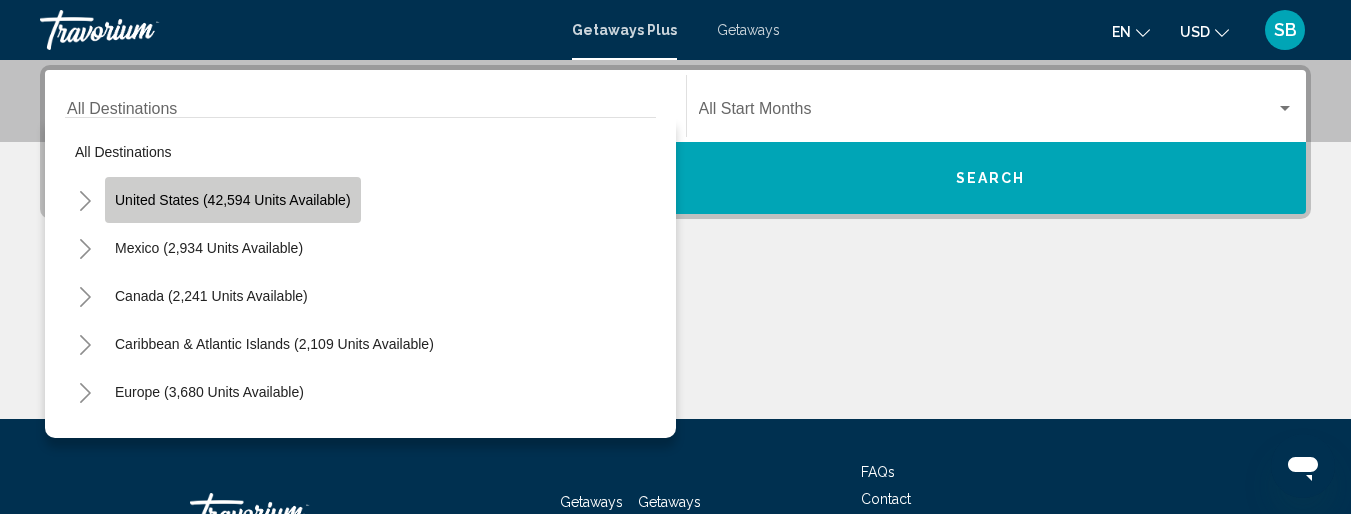 click on "United States (42,594 units available)" 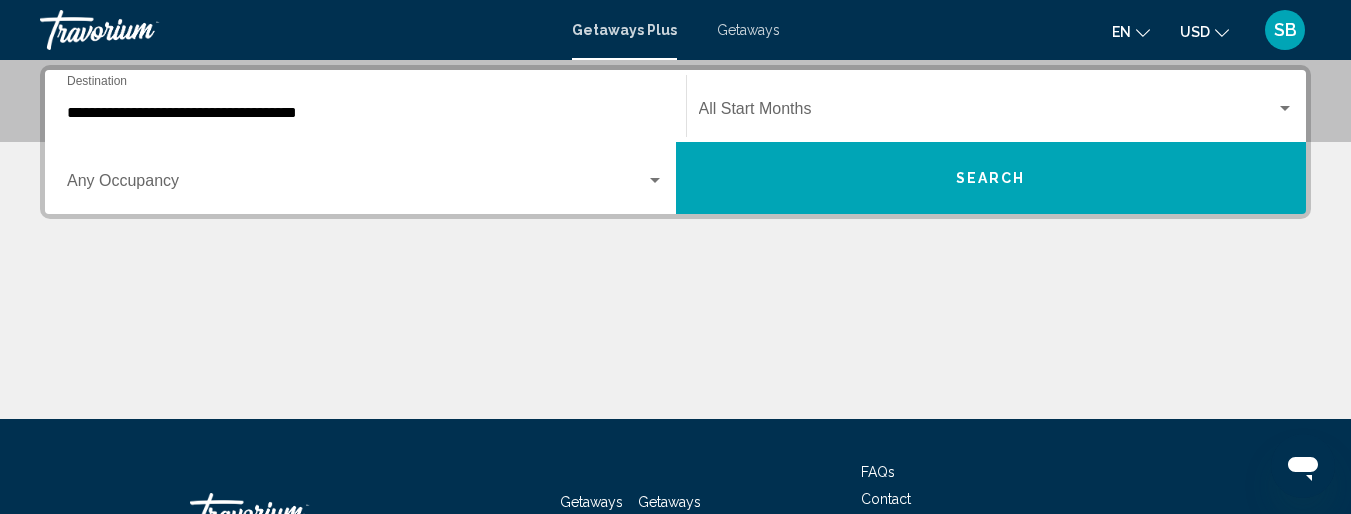 click on "Occupancy Any Occupancy" at bounding box center [365, 178] 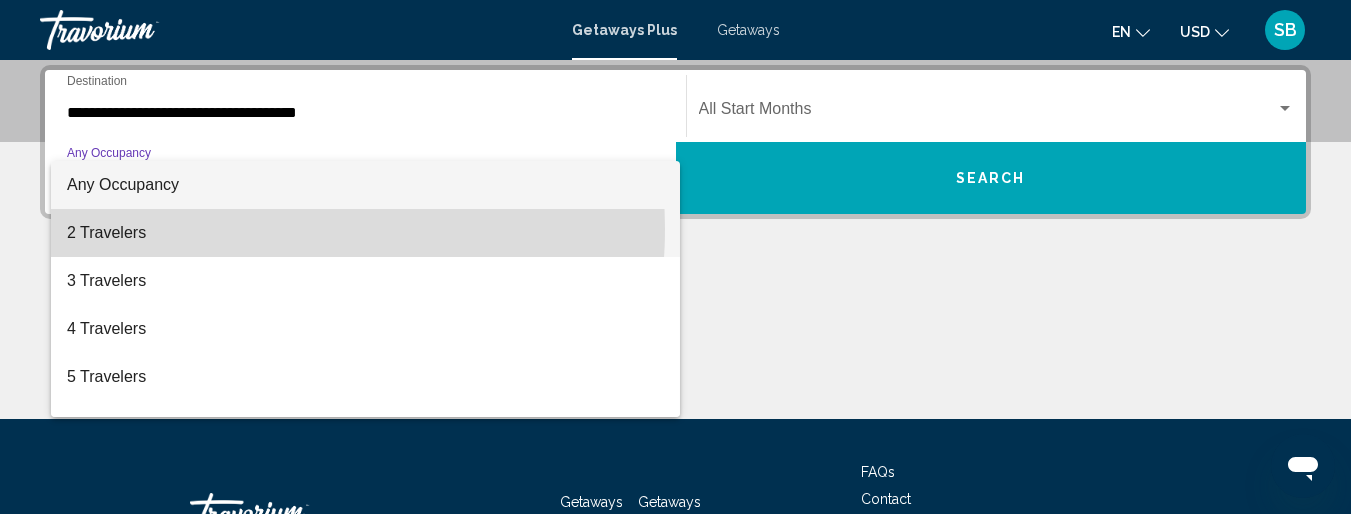 click on "2 Travelers" at bounding box center (365, 233) 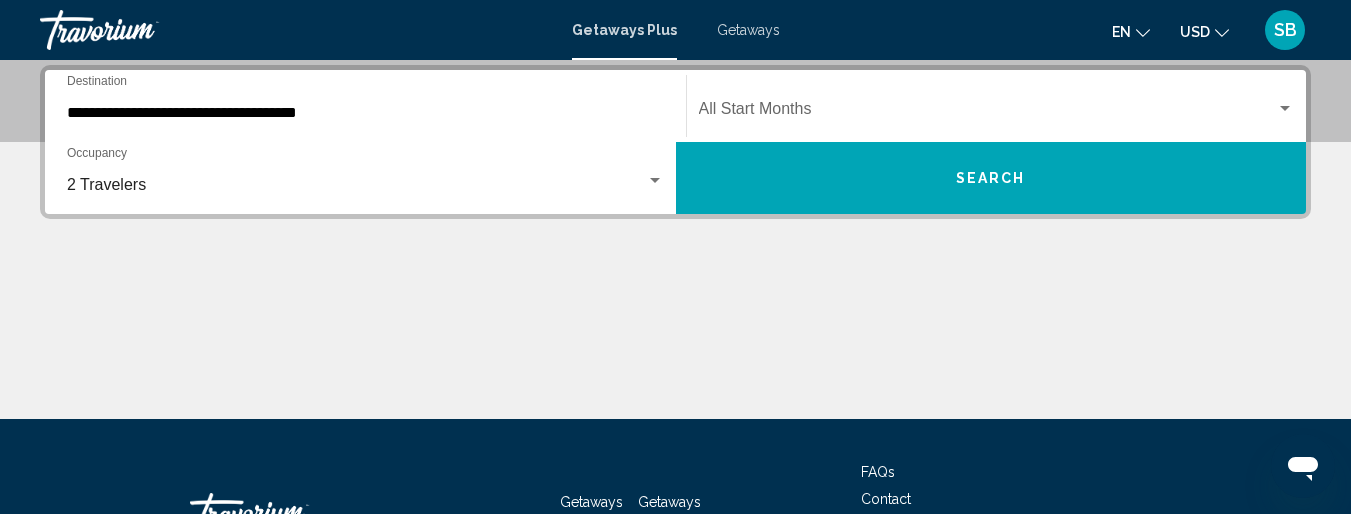click on "Start Month All Start Months" 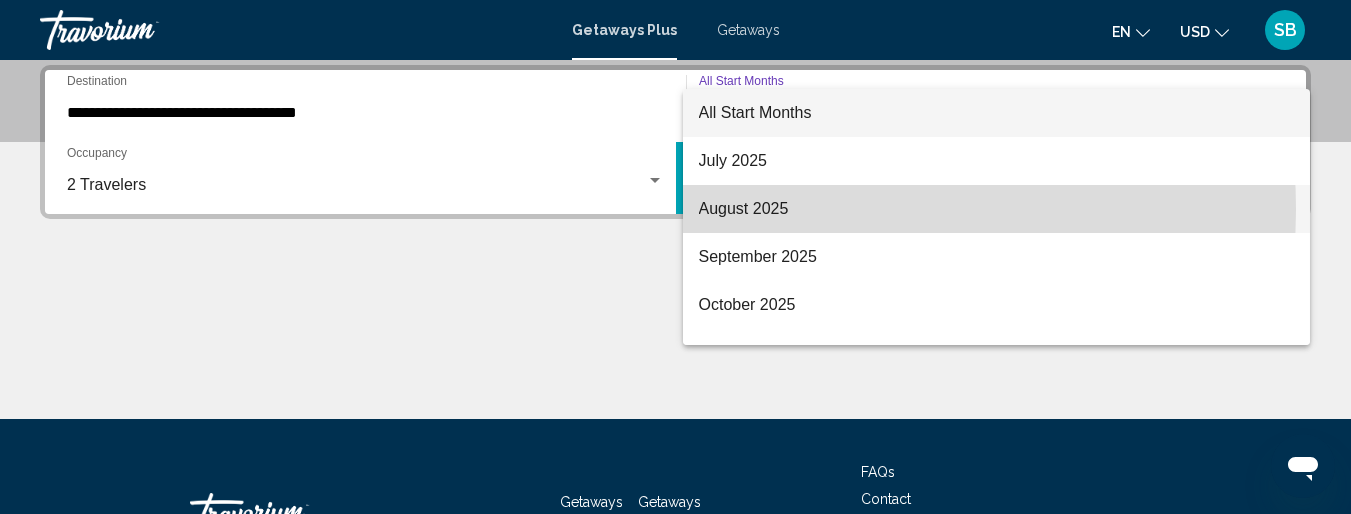 click on "August 2025" at bounding box center [997, 209] 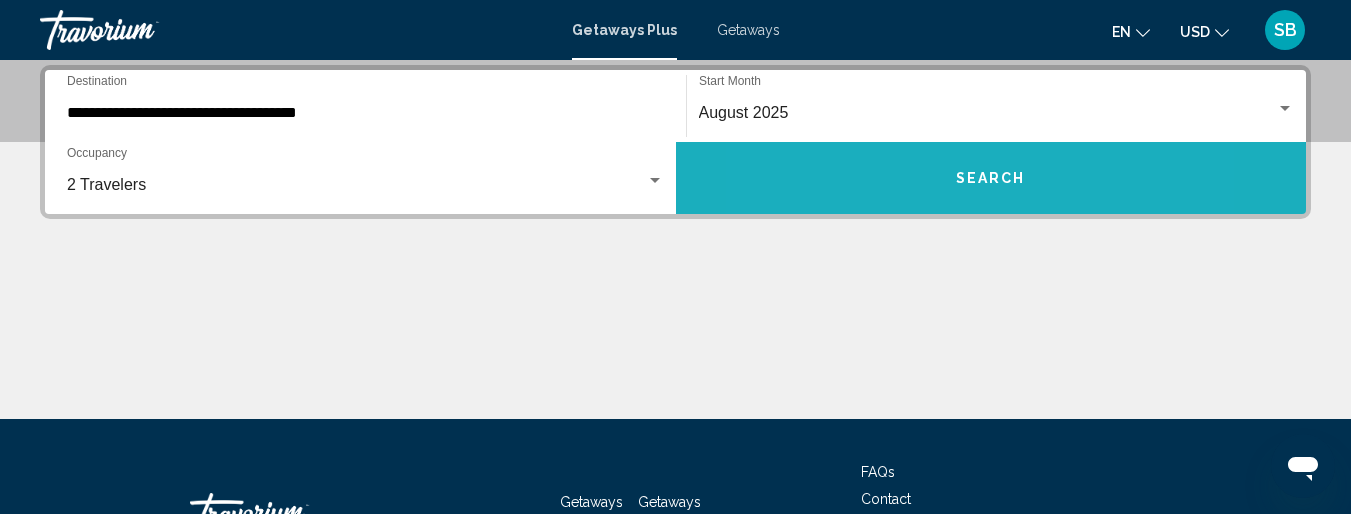 click on "Search" at bounding box center (991, 178) 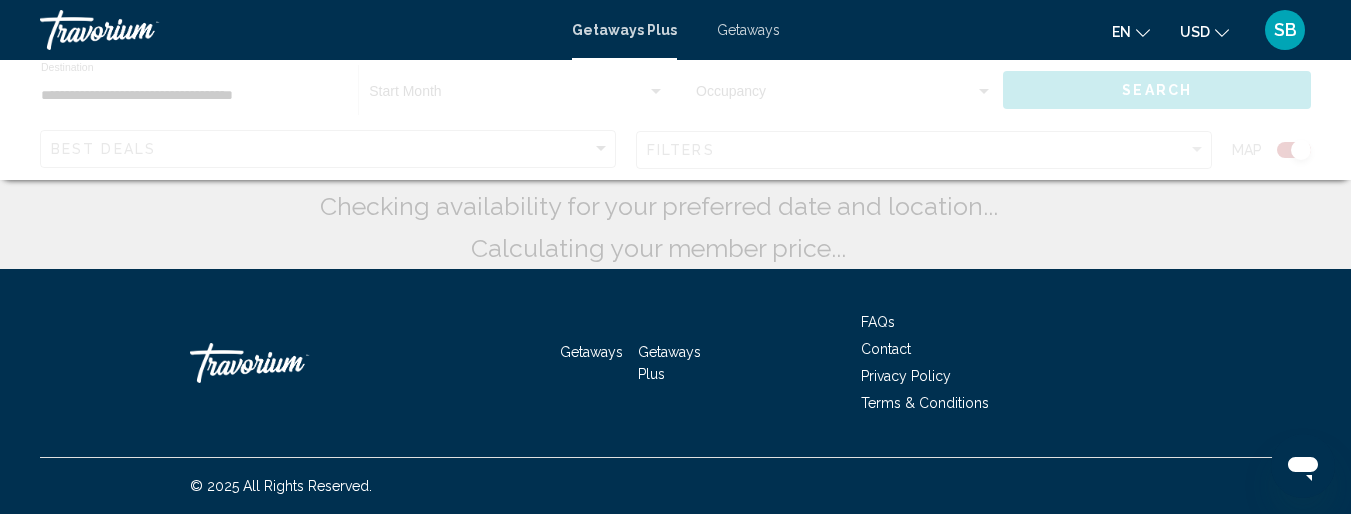 scroll, scrollTop: 0, scrollLeft: 0, axis: both 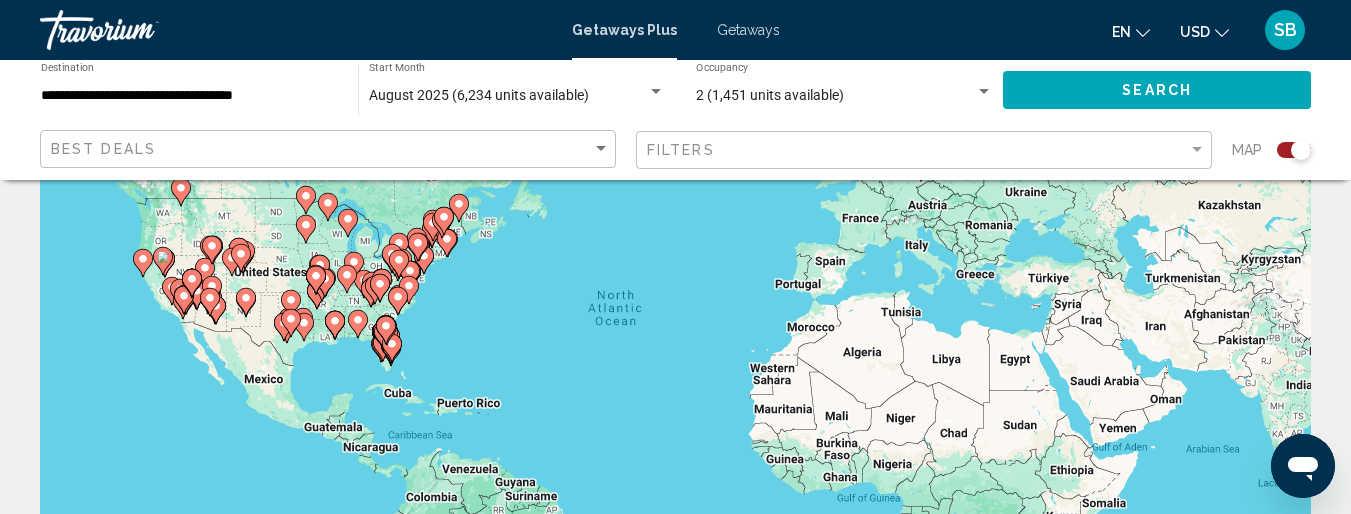 click on "To navigate, press the arrow keys. To activate drag with keyboard, press Alt + Enter. Once in keyboard drag state, use the arrow keys to move the marker. To complete the drag, press the Enter key. To cancel, press Escape." at bounding box center [675, 340] 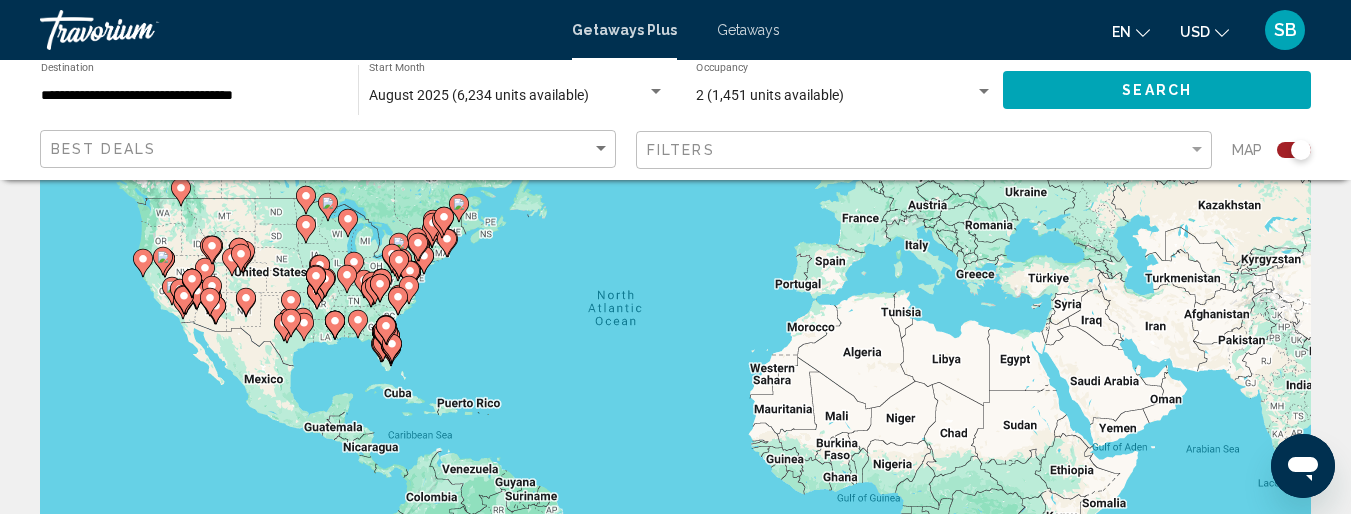 click on "To navigate, press the arrow keys. To activate drag with keyboard, press Alt + Enter. Once in keyboard drag state, use the arrow keys to move the marker. To complete the drag, press the Enter key. To cancel, press Escape." at bounding box center (675, 340) 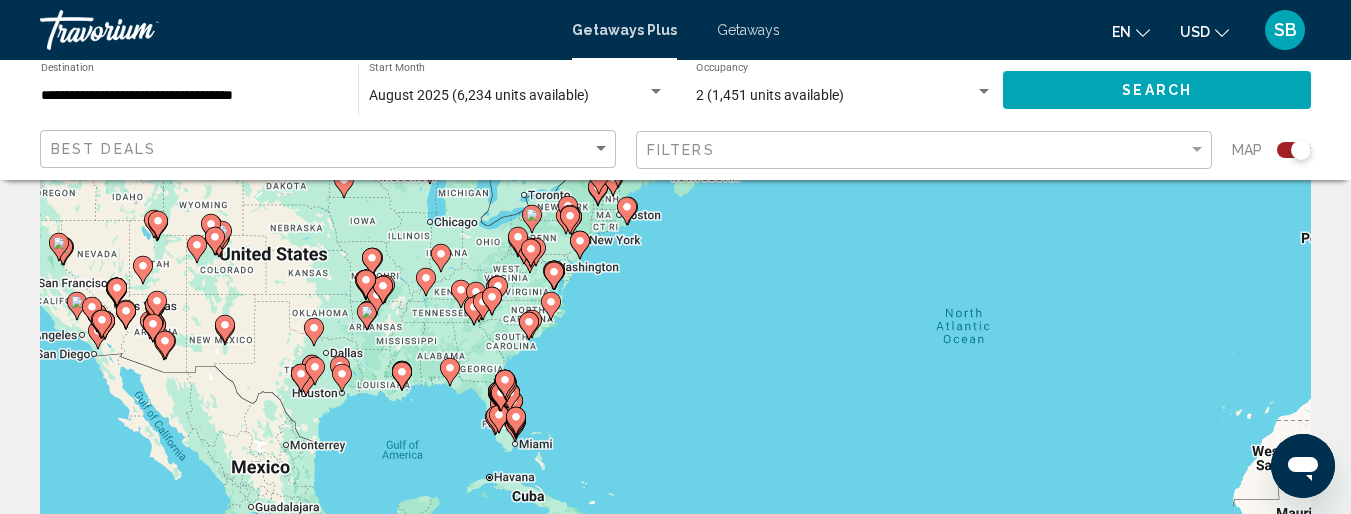 click 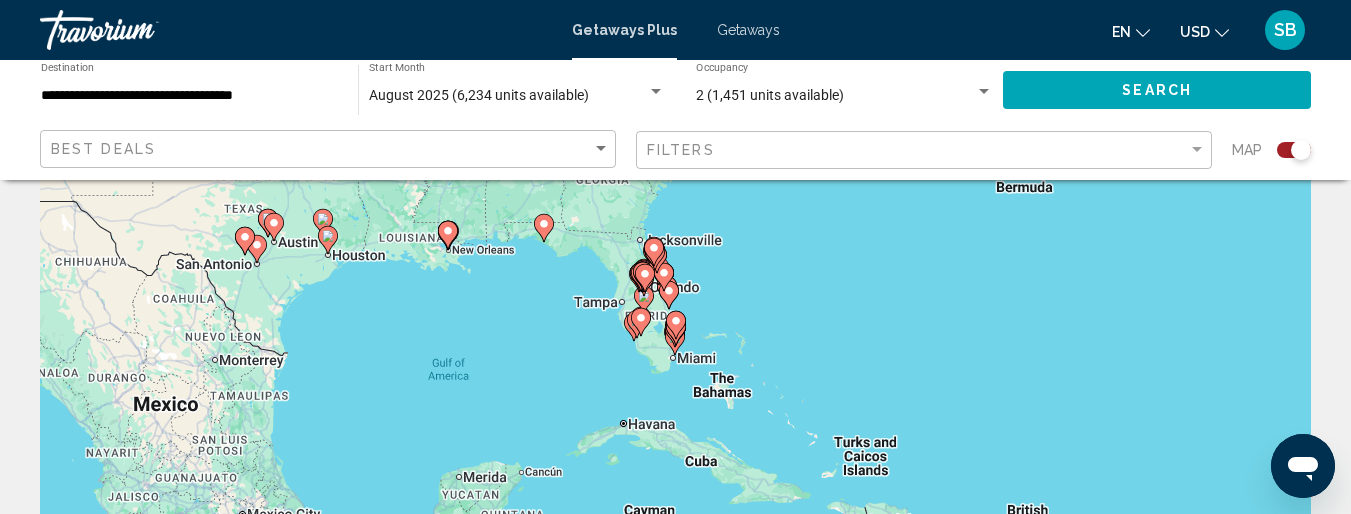 click at bounding box center [664, 277] 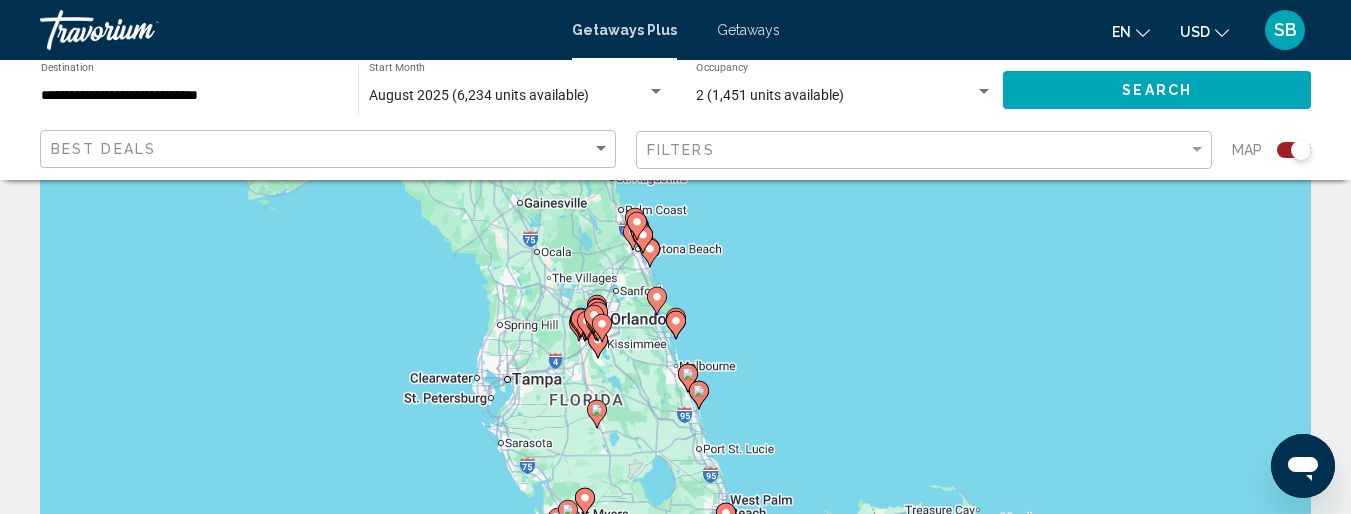click 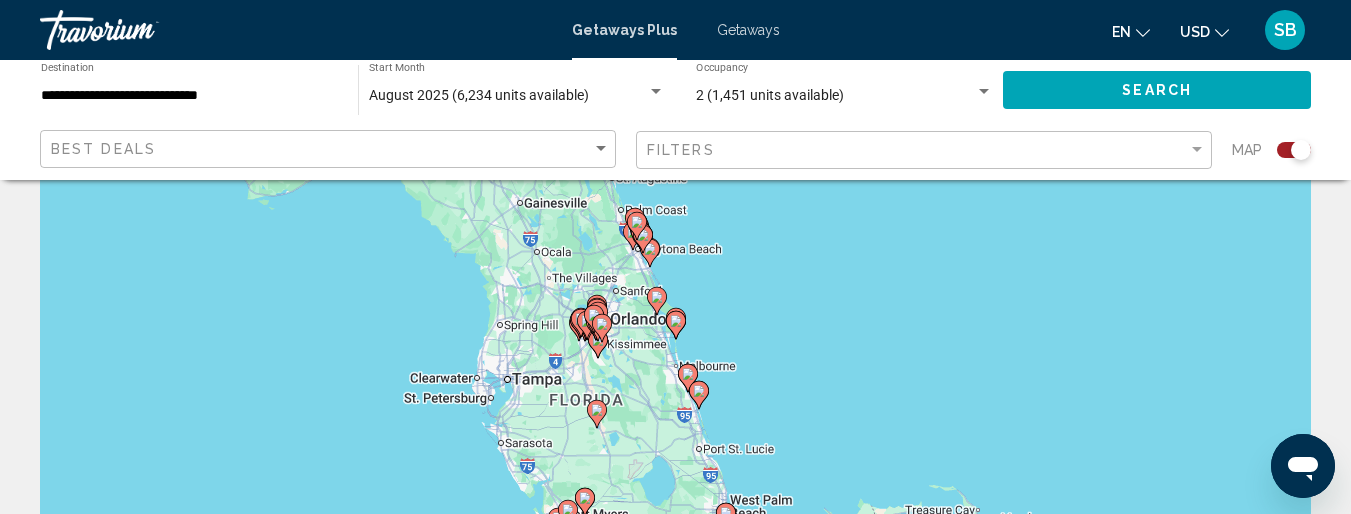 type on "**********" 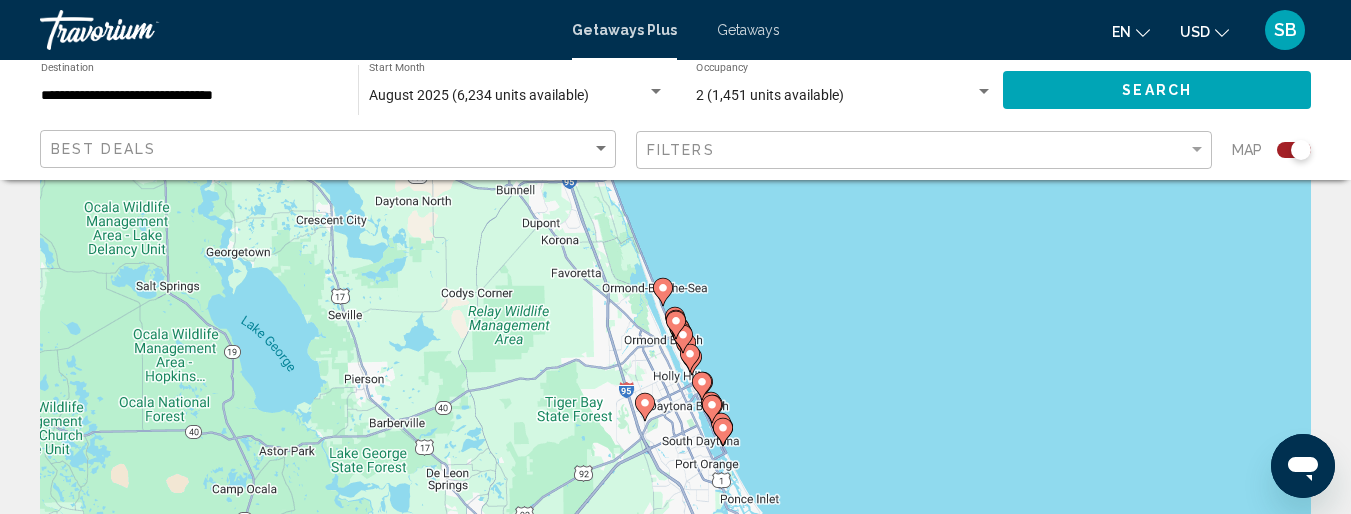 click on "To navigate, press the arrow keys. To activate drag with keyboard, press Alt + Enter. Once in keyboard drag state, use the arrow keys to move the marker. To complete the drag, press the Enter key. To cancel, press Escape." at bounding box center [675, 340] 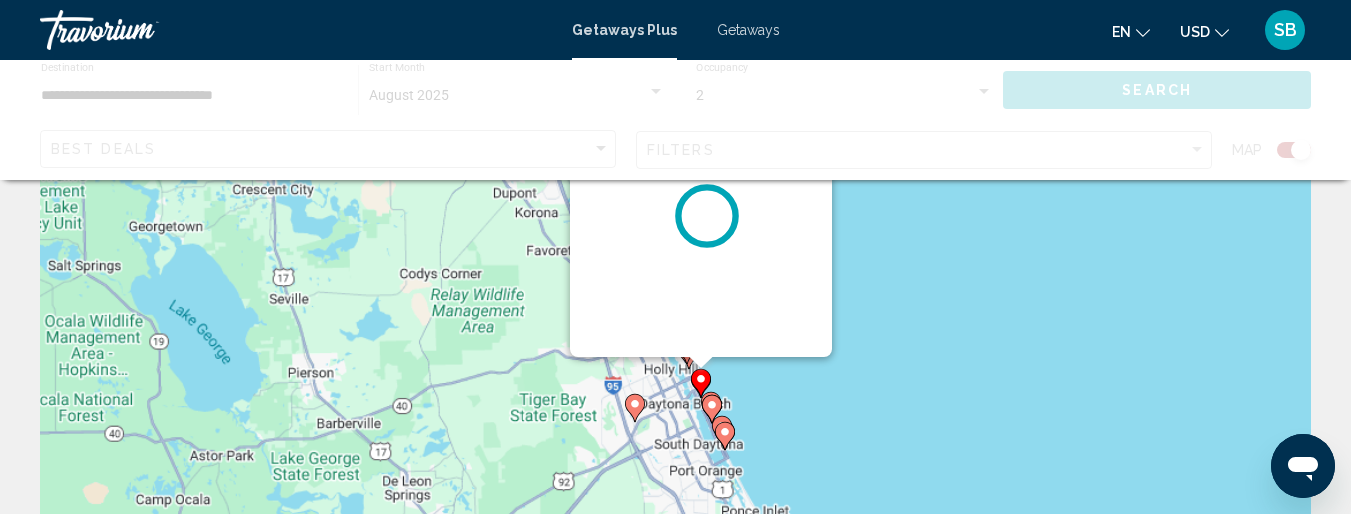 scroll, scrollTop: 1, scrollLeft: 0, axis: vertical 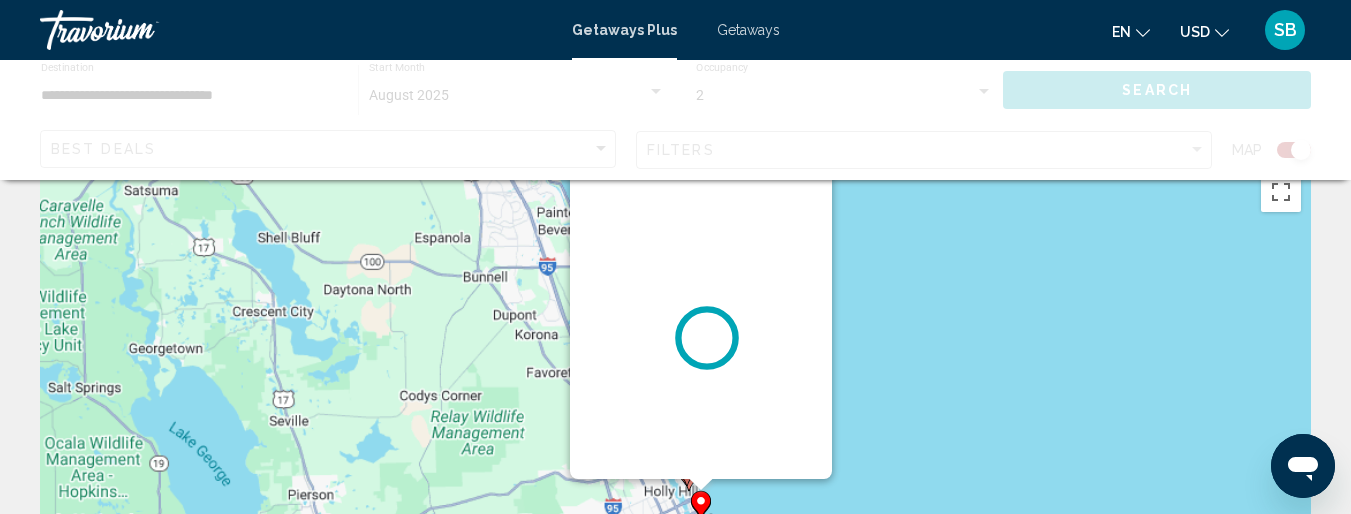 click on "To navigate, press the arrow keys. To activate drag with keyboard, press Alt + Enter. Once in keyboard drag state, use the arrow keys to move the marker. To complete the drag, press the Enter key. To cancel, press Escape." at bounding box center (1311, 462) 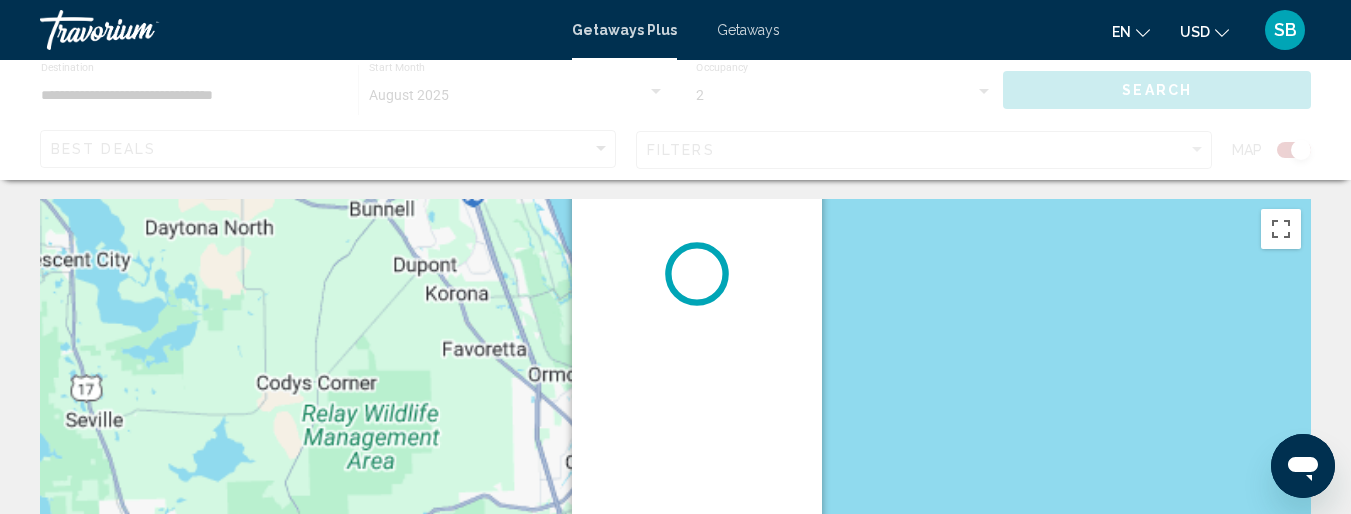 scroll, scrollTop: 0, scrollLeft: 0, axis: both 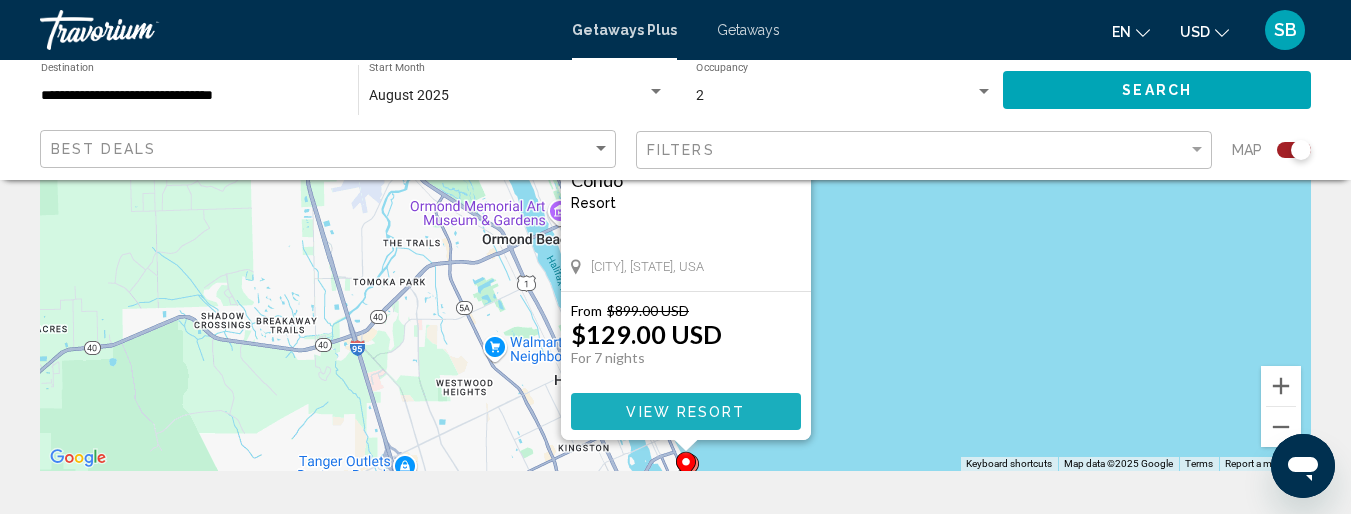 click on "View Resort" at bounding box center (685, 412) 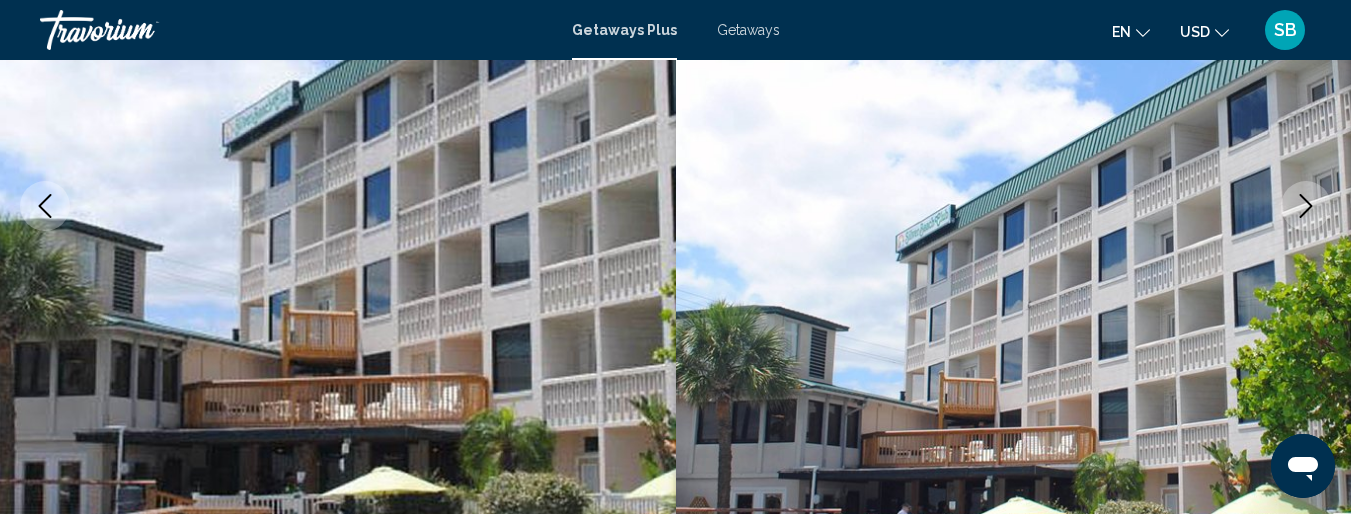 scroll, scrollTop: 278, scrollLeft: 0, axis: vertical 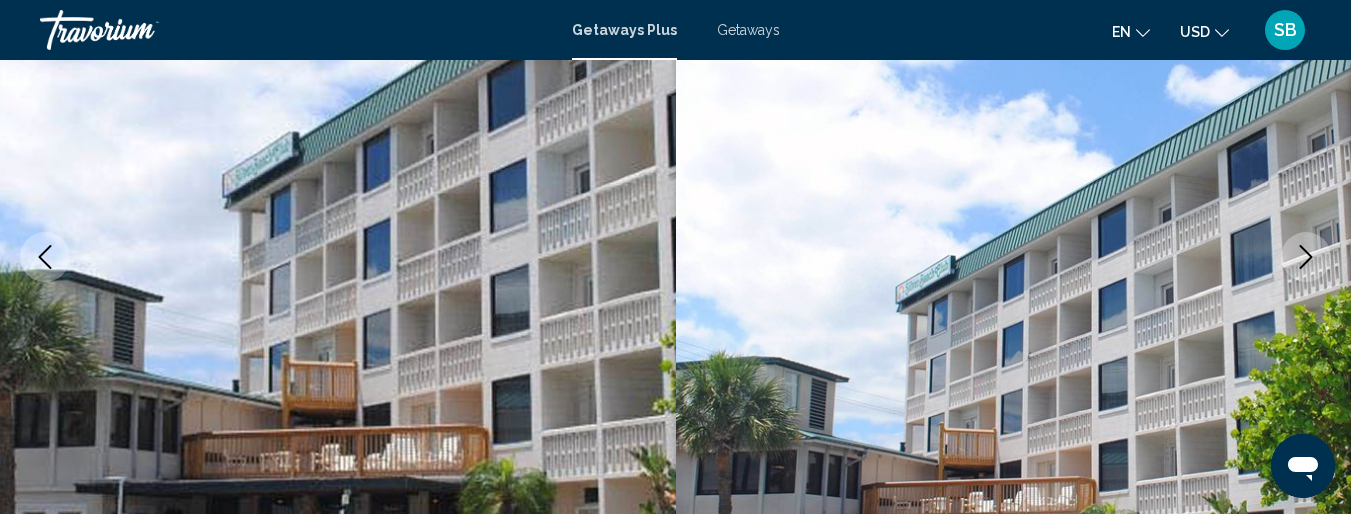 type 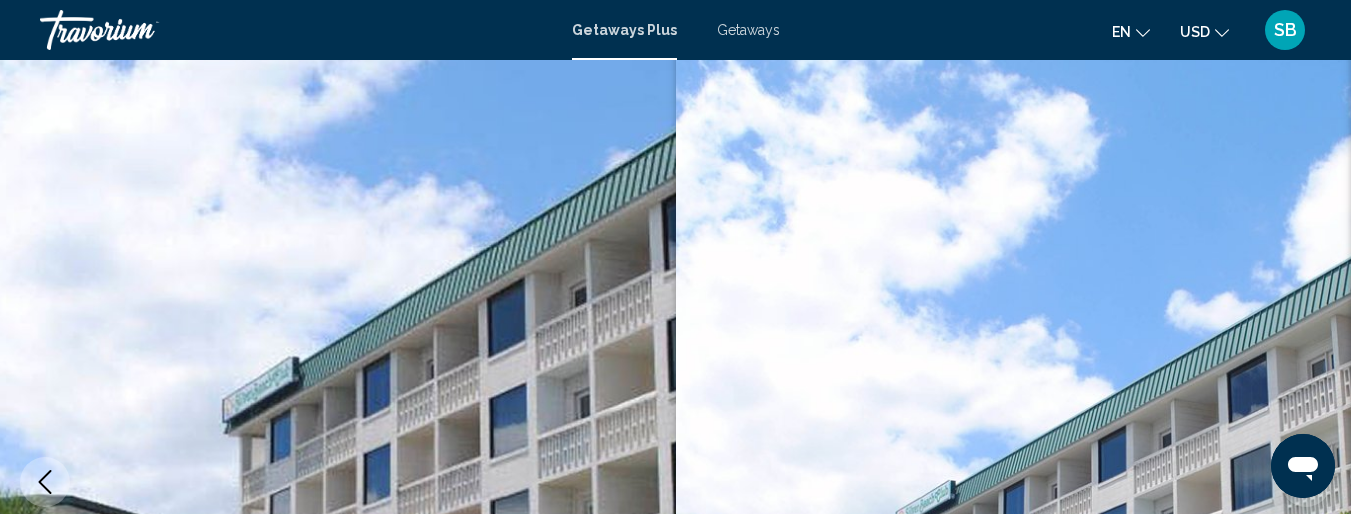 scroll, scrollTop: 0, scrollLeft: 0, axis: both 